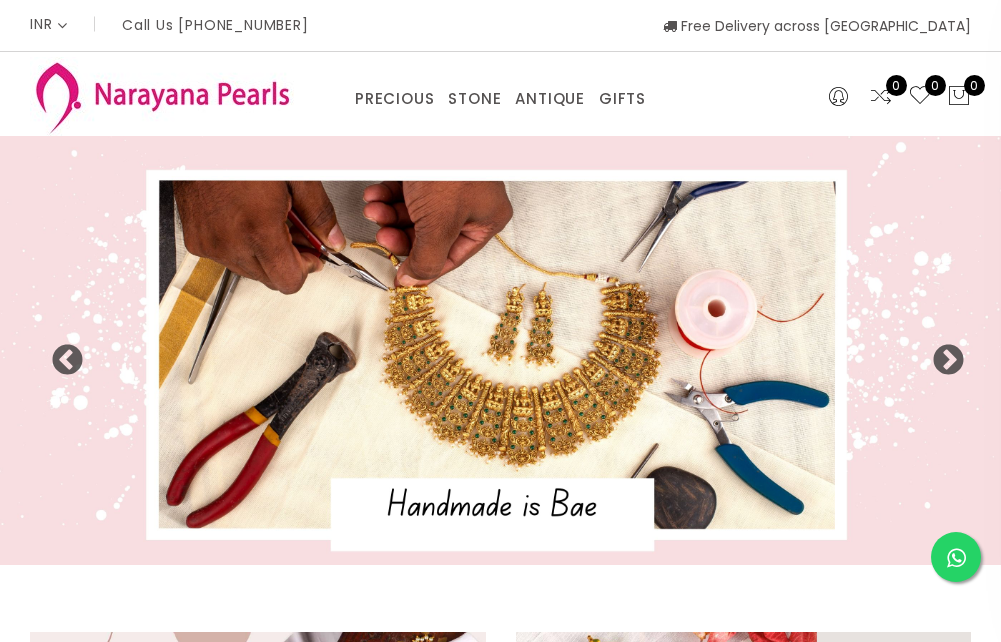 select on "INR" 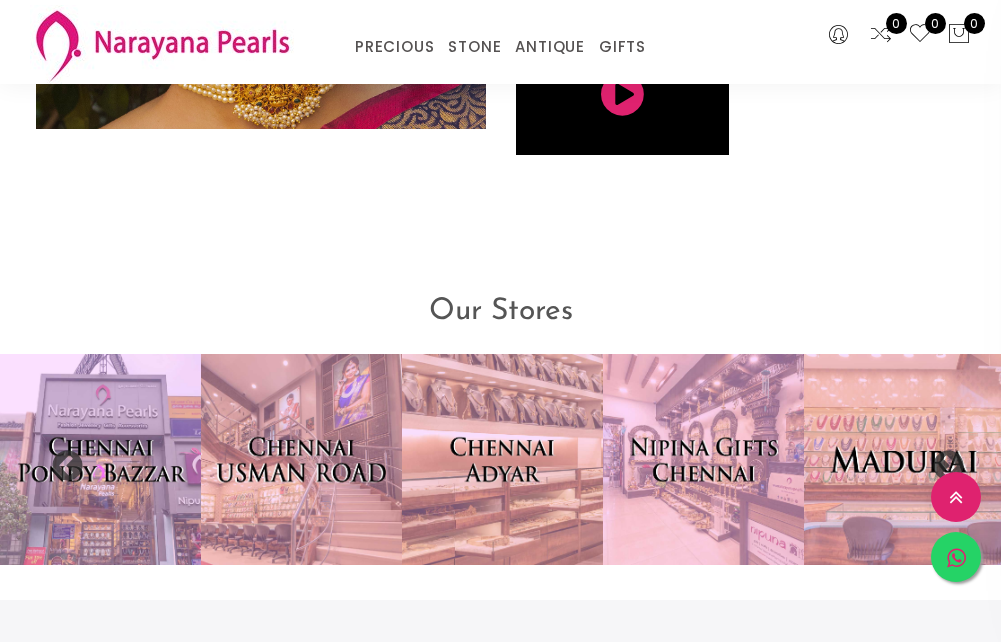scroll, scrollTop: 3414, scrollLeft: 0, axis: vertical 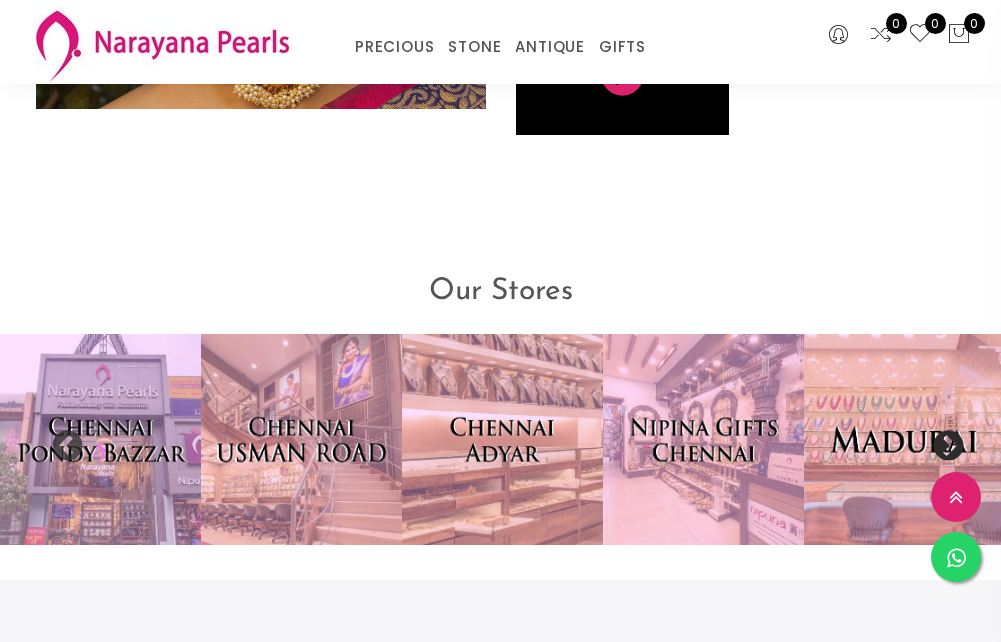 click on "Next" at bounding box center [941, 440] 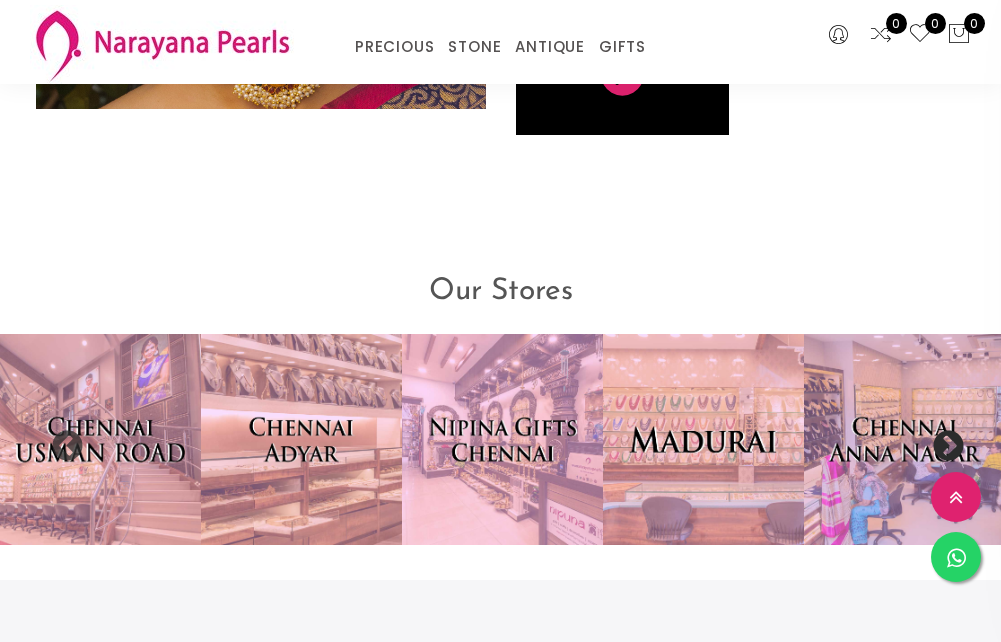 click on "Next" at bounding box center [941, 440] 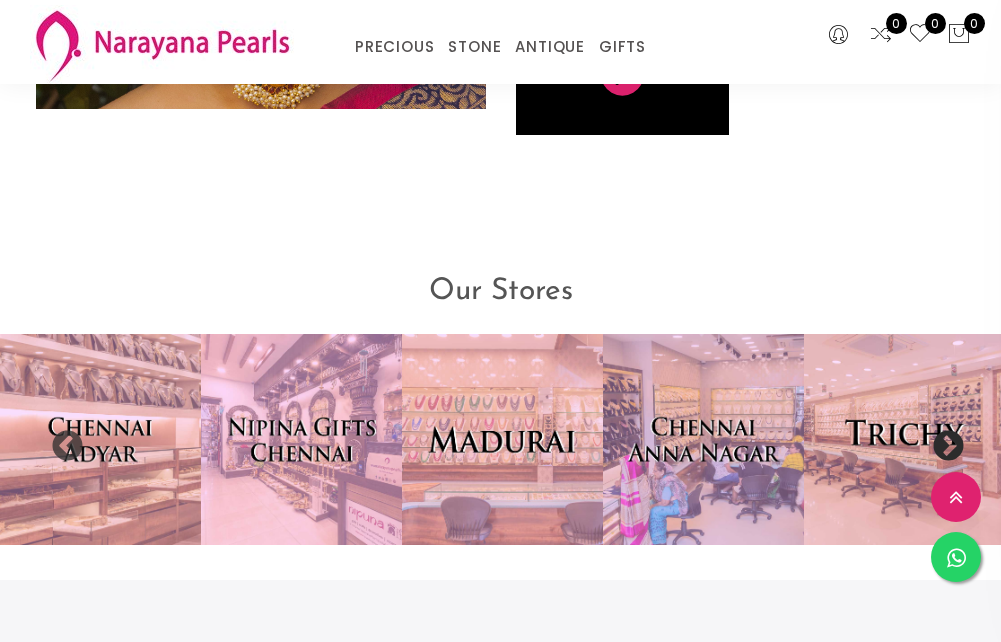 click on "Next" at bounding box center [941, 440] 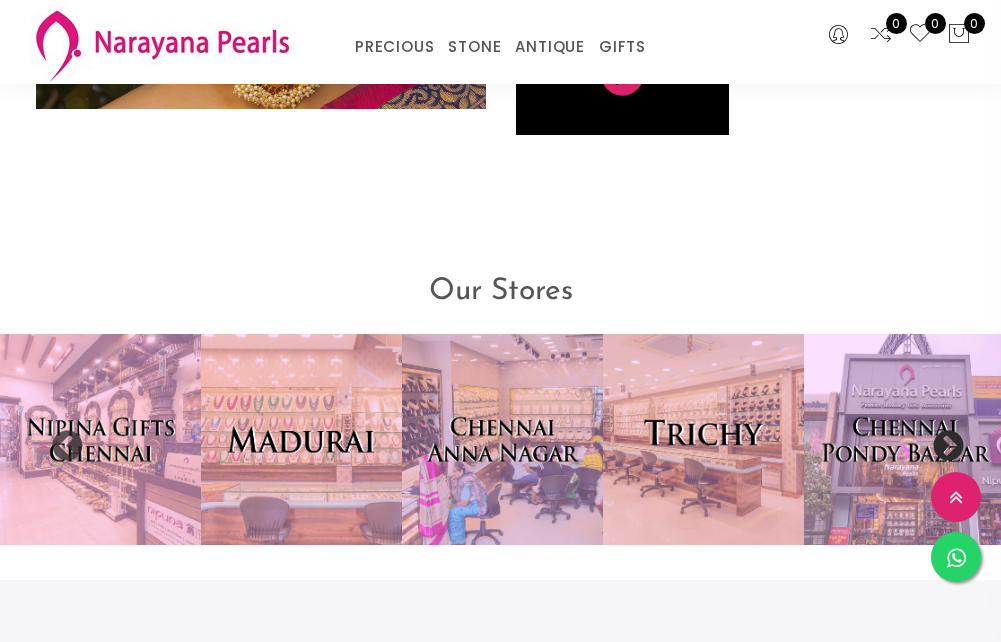 click on "Next" at bounding box center [941, 440] 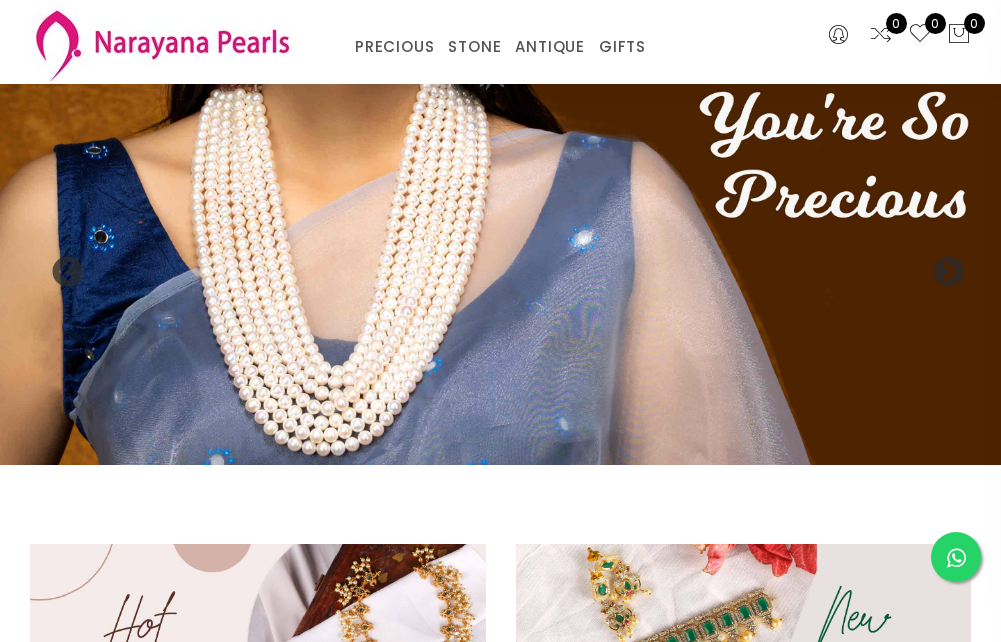 scroll, scrollTop: 0, scrollLeft: 0, axis: both 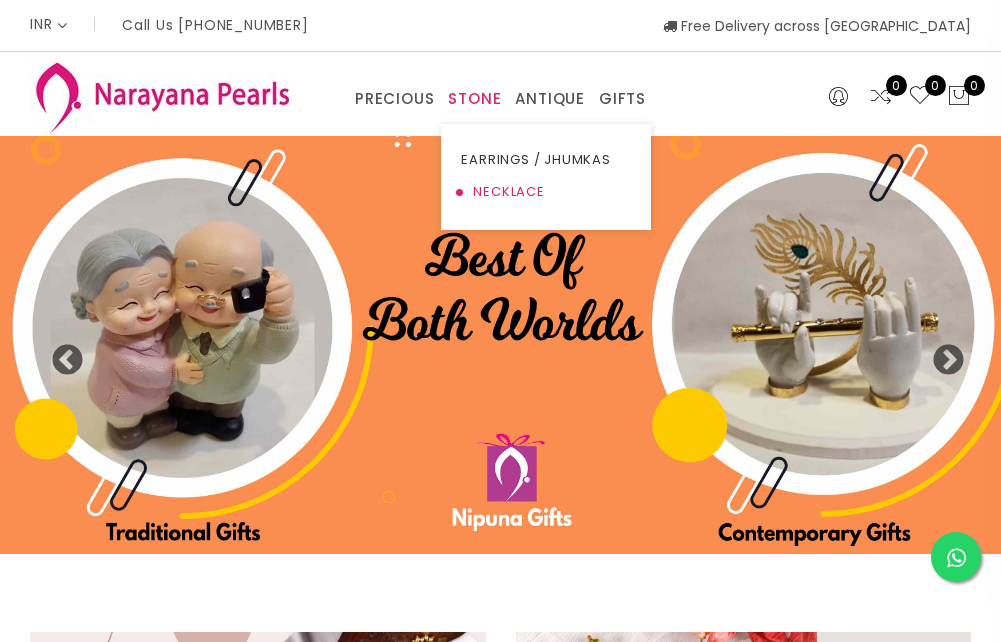 click on "NECKLACE" at bounding box center (546, 192) 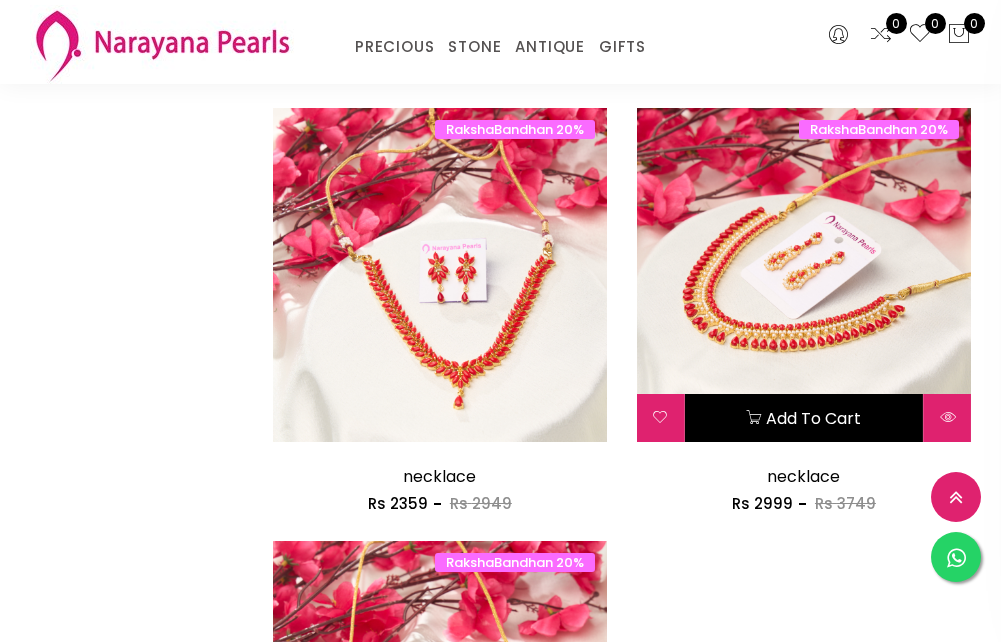 scroll, scrollTop: 4500, scrollLeft: 0, axis: vertical 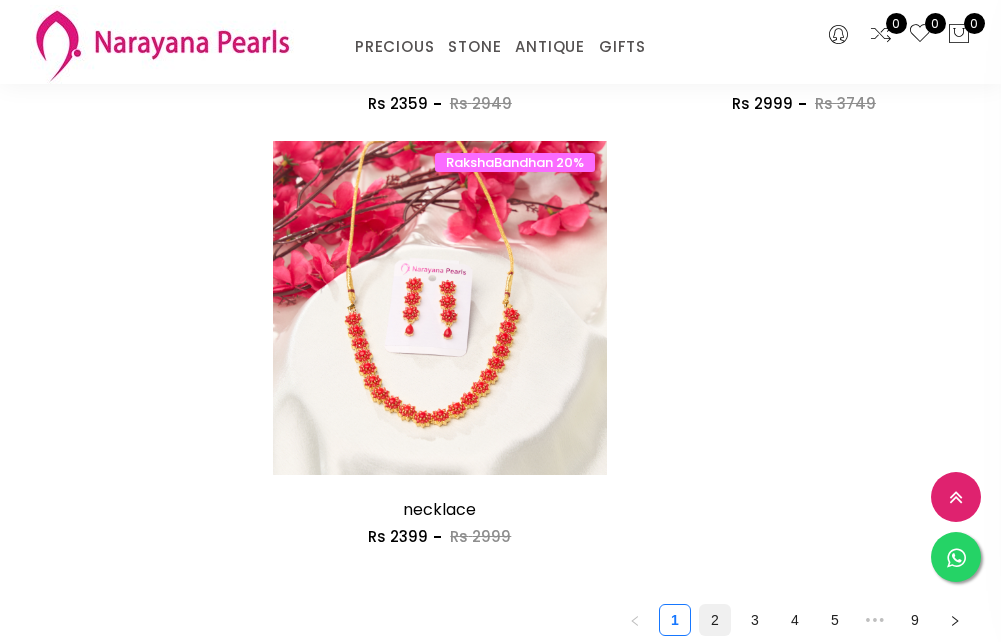click on "2" at bounding box center [715, 620] 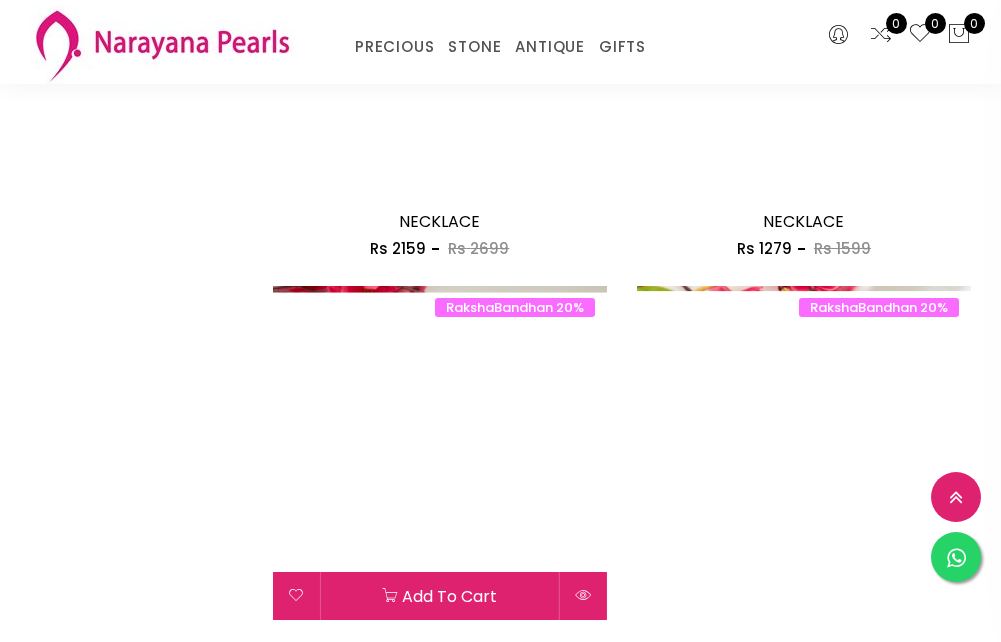 scroll, scrollTop: 3500, scrollLeft: 0, axis: vertical 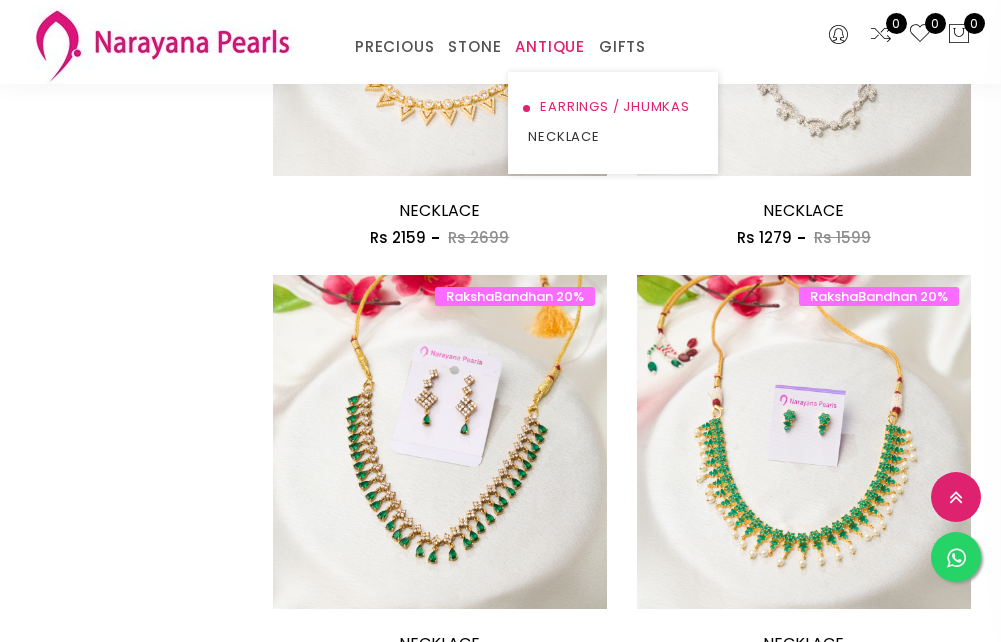 click on "EARRINGS / JHUMKAS" at bounding box center (613, 107) 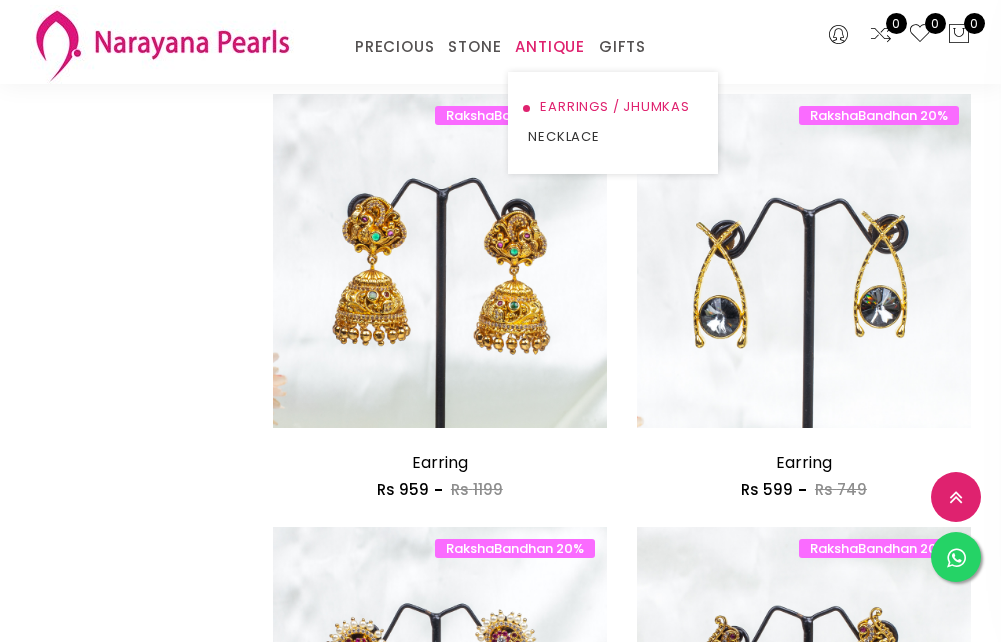 scroll, scrollTop: 3500, scrollLeft: 0, axis: vertical 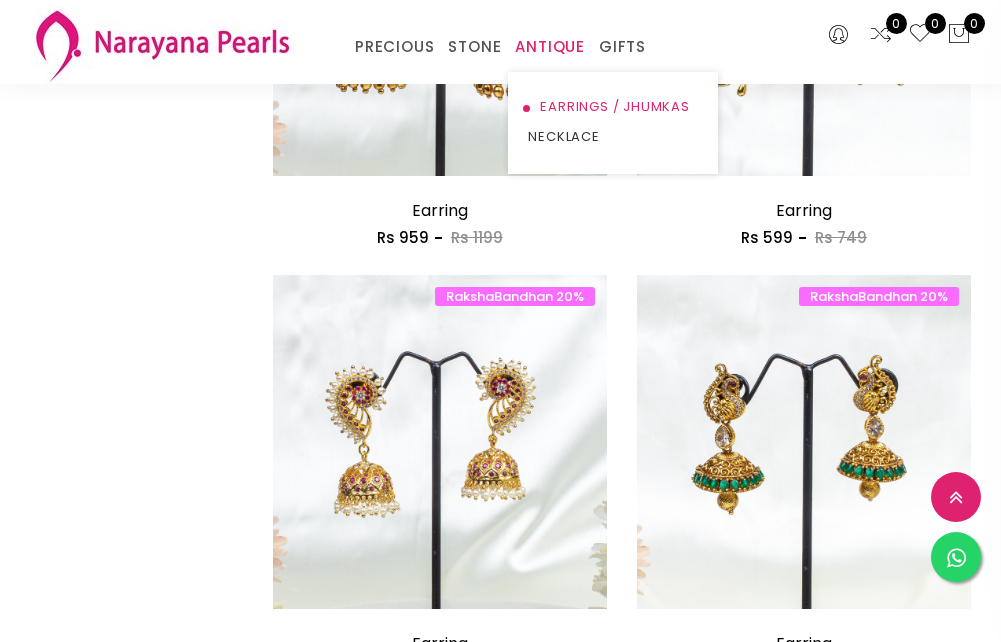 click on "EARRINGS / JHUMKAS" at bounding box center [613, 107] 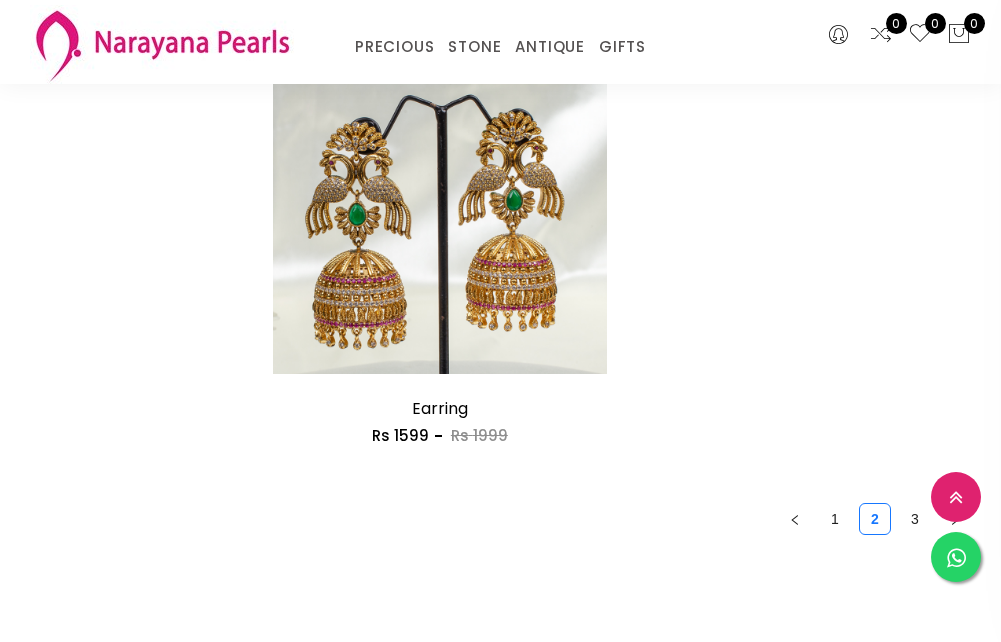 scroll, scrollTop: 4200, scrollLeft: 0, axis: vertical 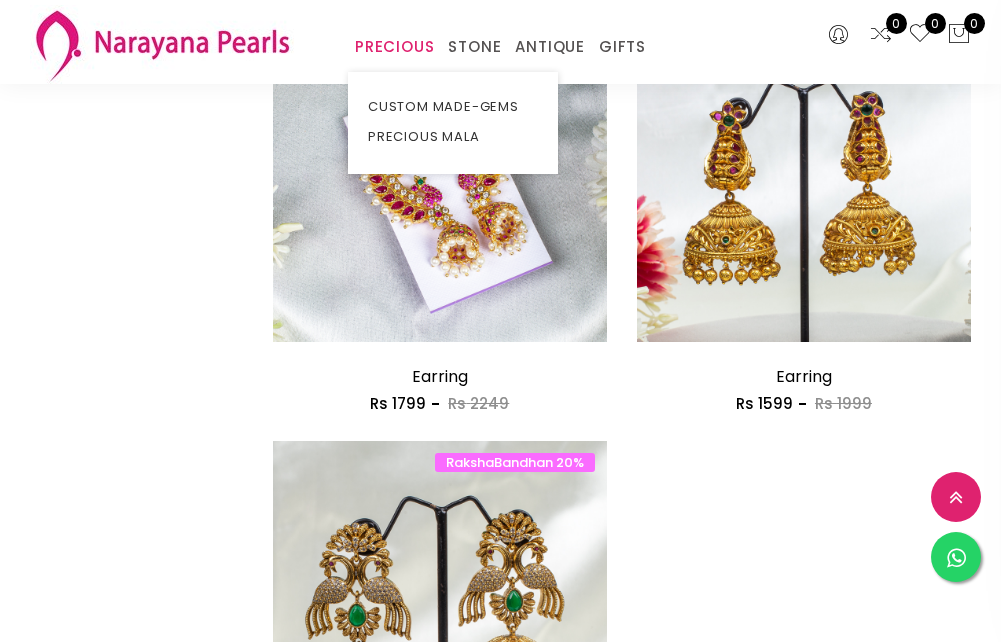 click on "PRECIOUS" at bounding box center [394, 47] 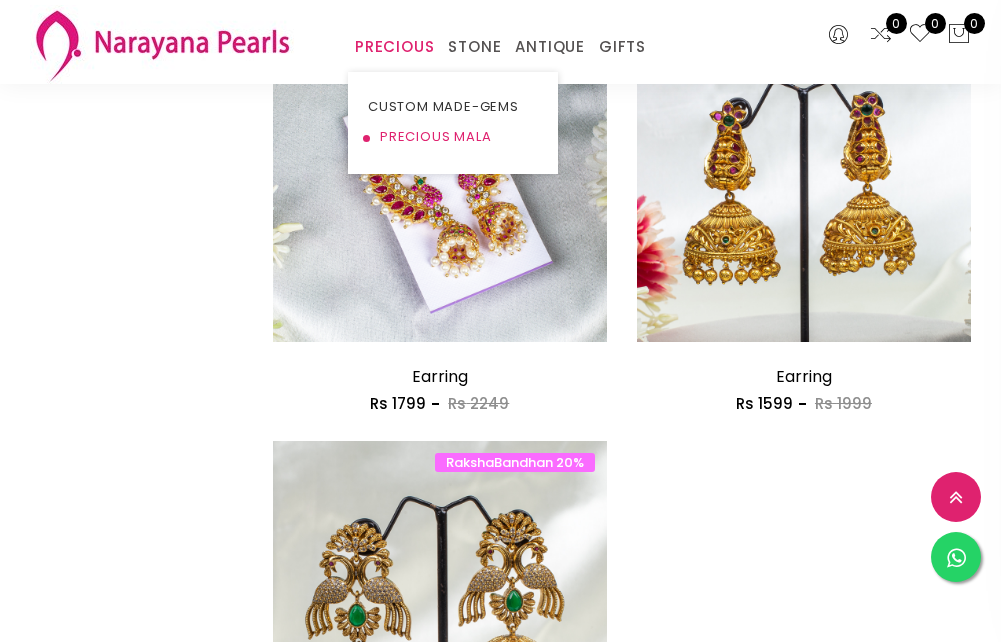 click on "PRECIOUS MALA" at bounding box center [453, 137] 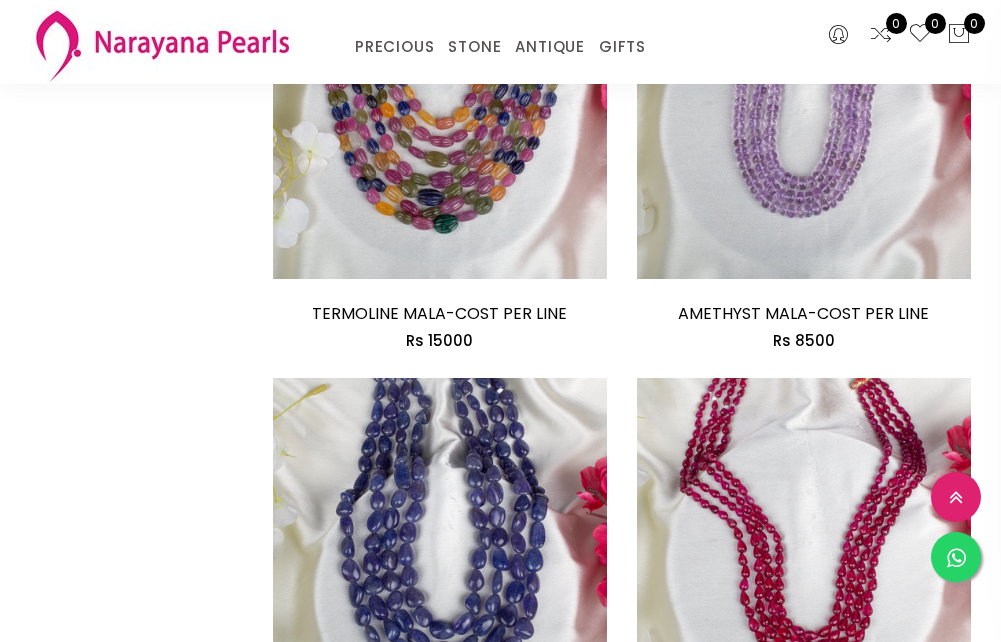 scroll, scrollTop: 2598, scrollLeft: 0, axis: vertical 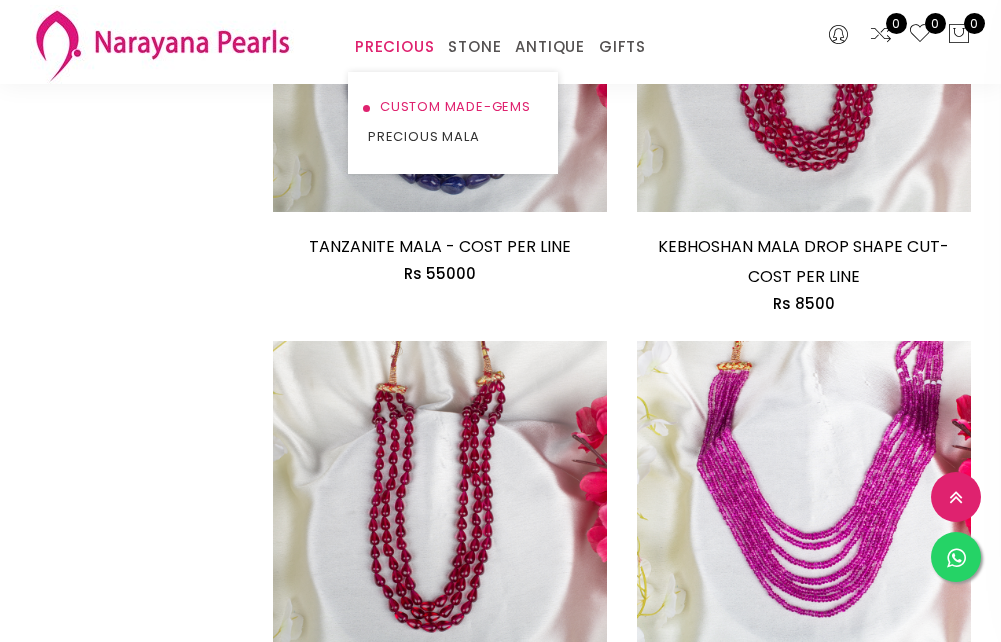 click on "CUSTOM MADE-GEMS" at bounding box center [453, 107] 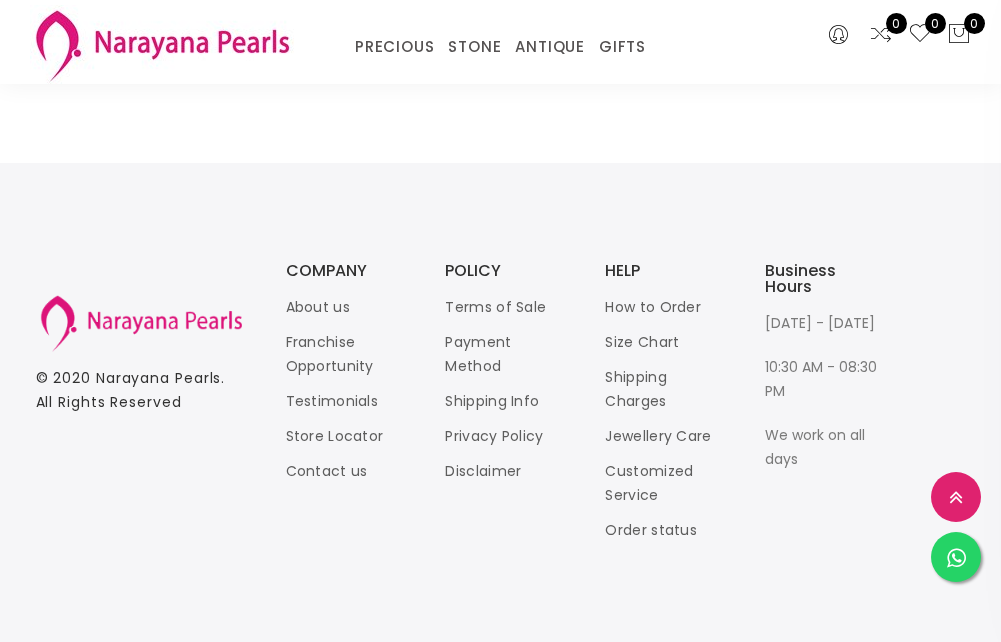 scroll, scrollTop: 2998, scrollLeft: 0, axis: vertical 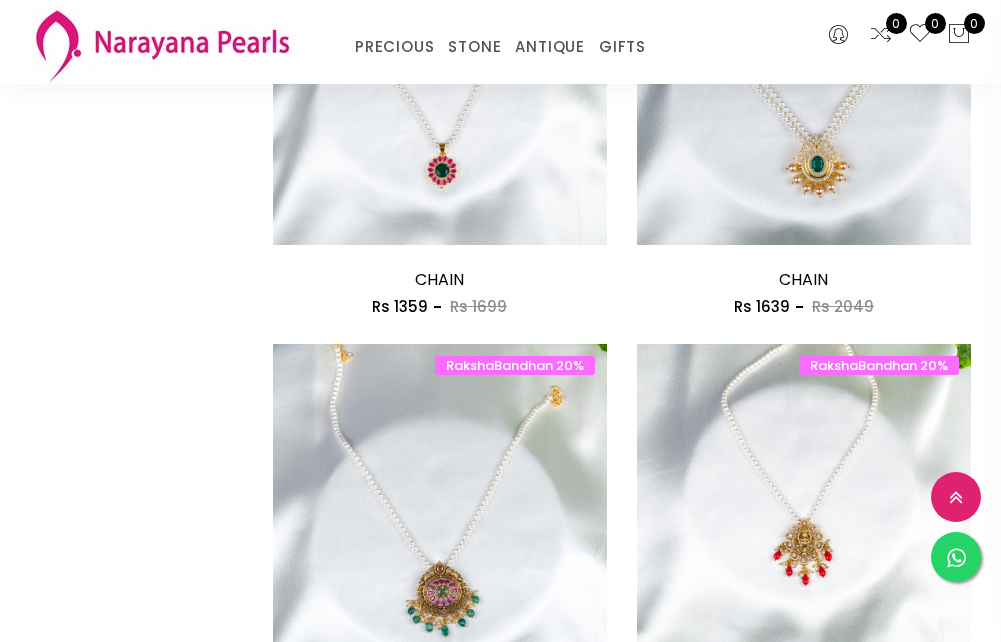 click on "3" at bounding box center (755, 2122) 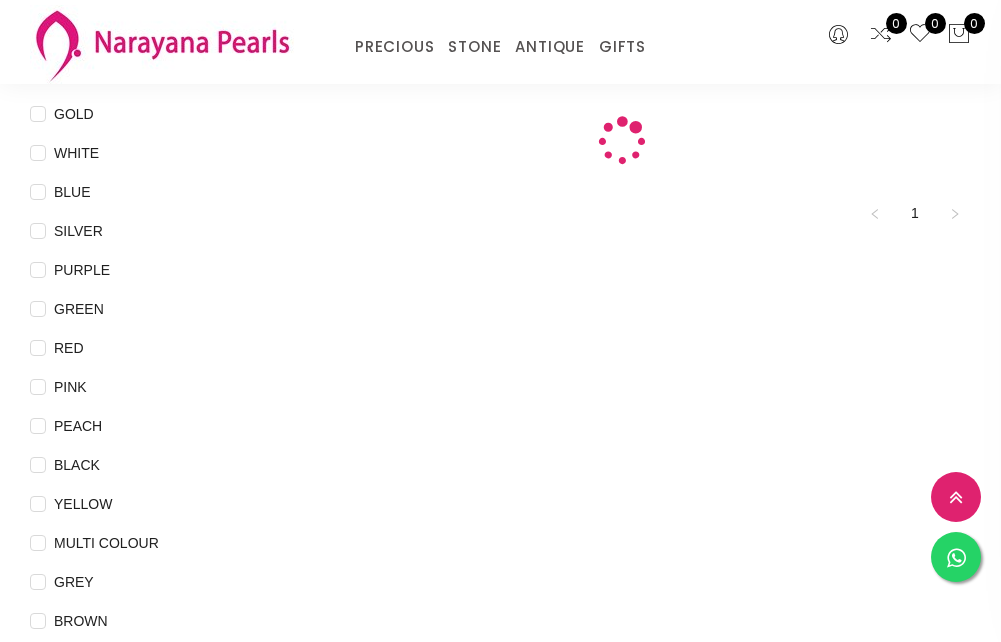 scroll, scrollTop: 200, scrollLeft: 0, axis: vertical 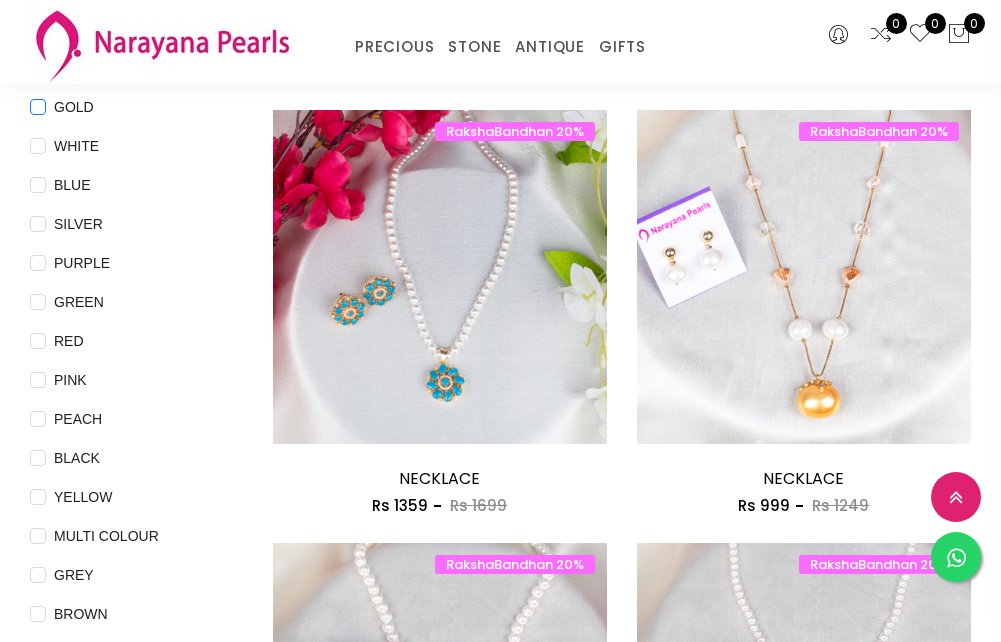 click on "GOLD" at bounding box center [74, 107] 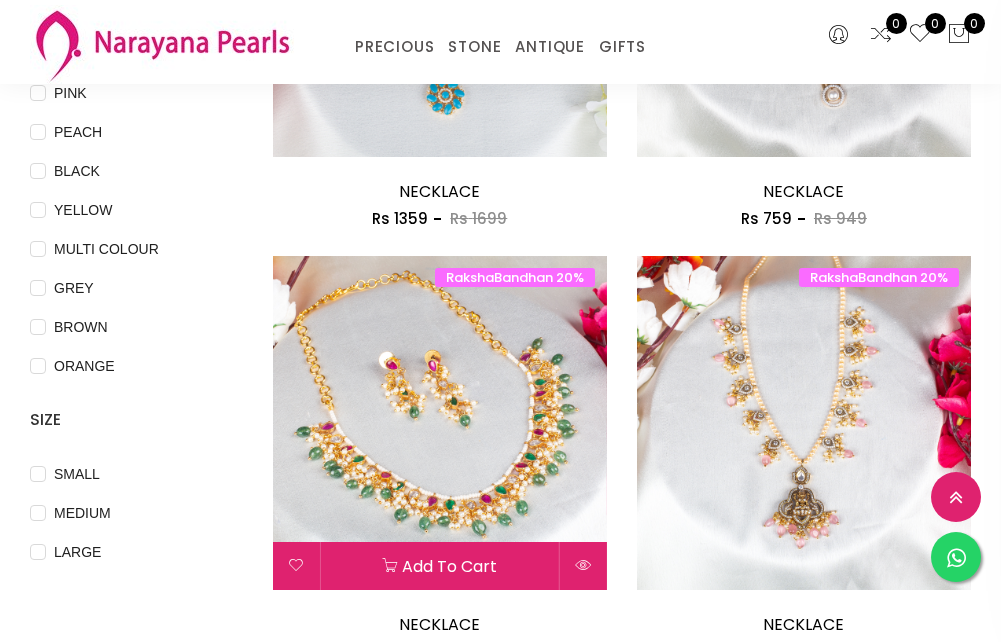 scroll, scrollTop: 700, scrollLeft: 0, axis: vertical 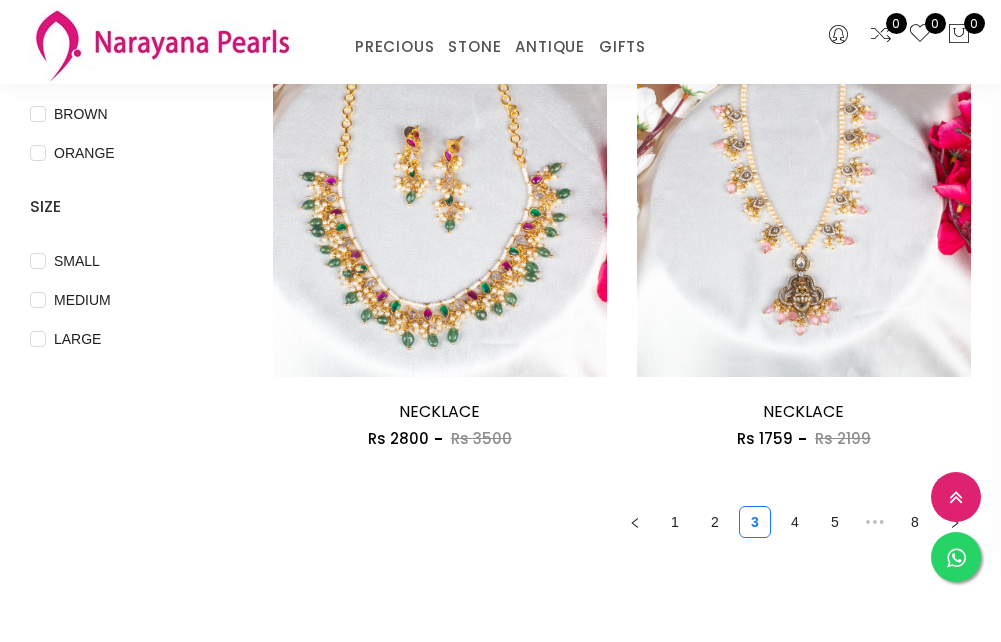 click on "MEDIUM" at bounding box center [136, 300] 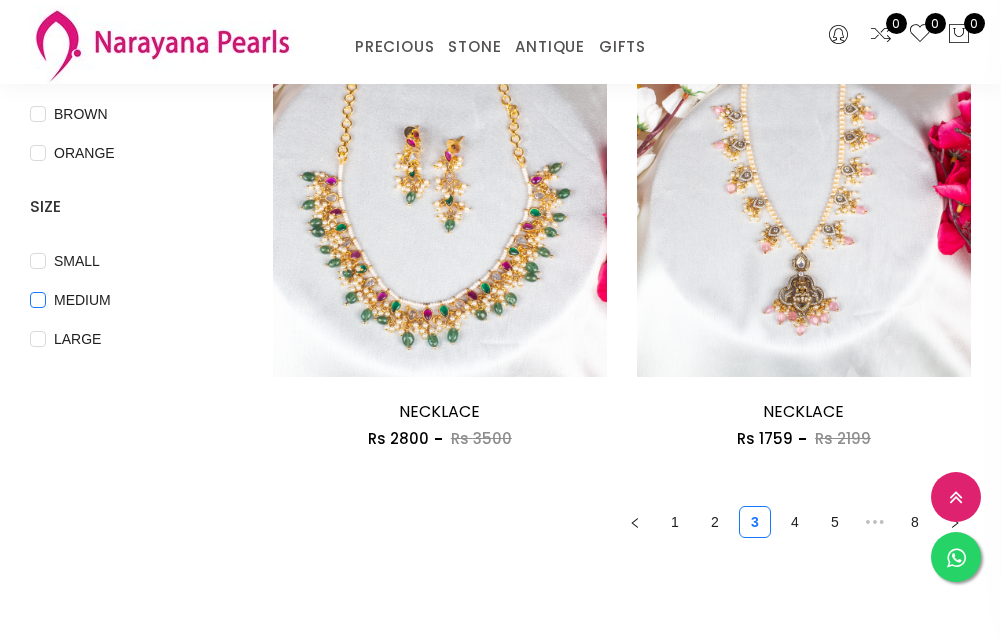 click on "MEDIUM" at bounding box center [82, 300] 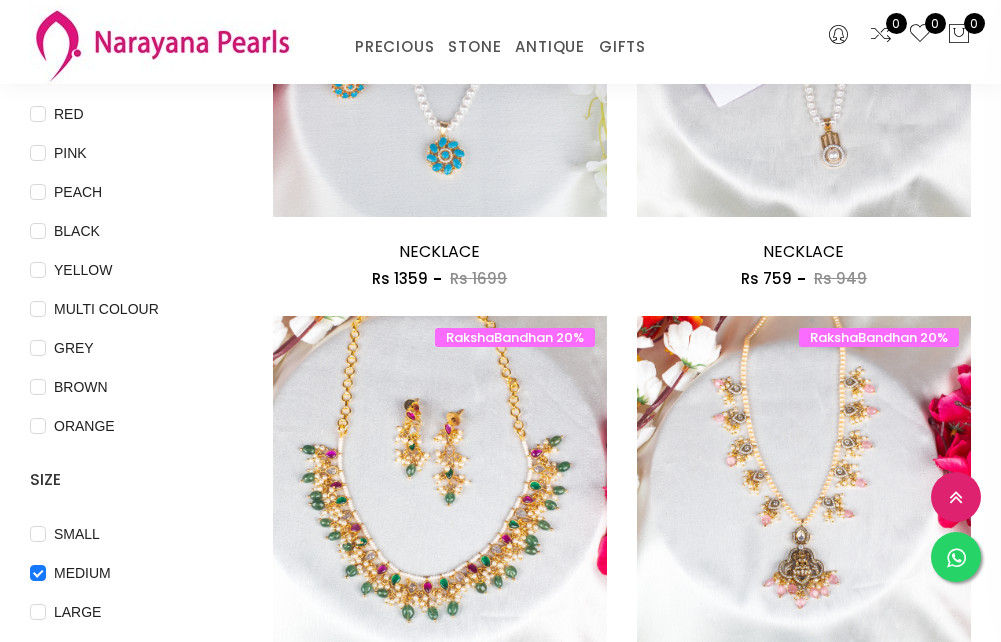 scroll, scrollTop: 400, scrollLeft: 0, axis: vertical 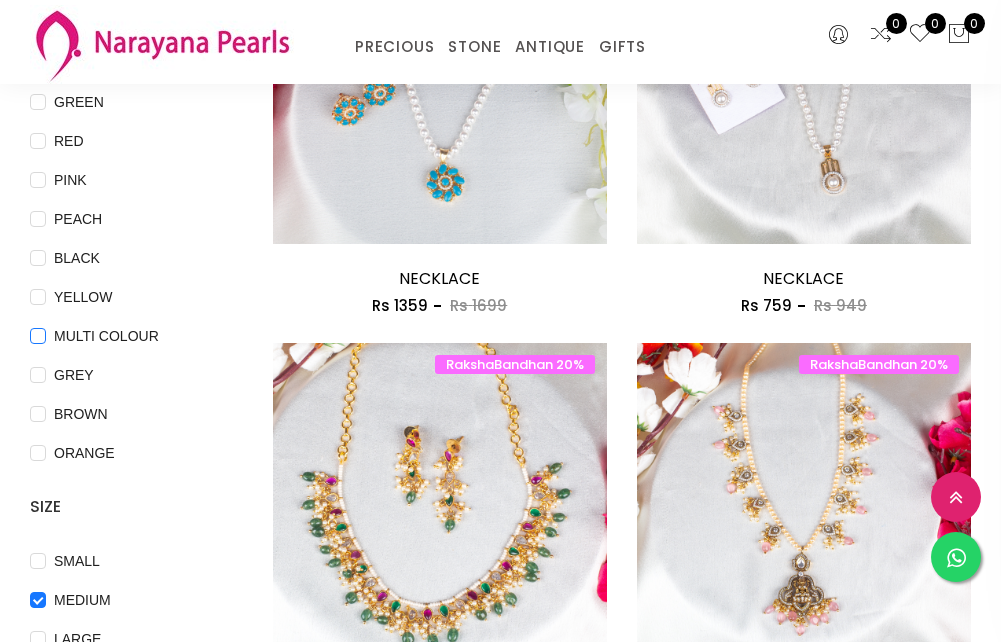 click on "MULTI COLOUR" at bounding box center (106, 336) 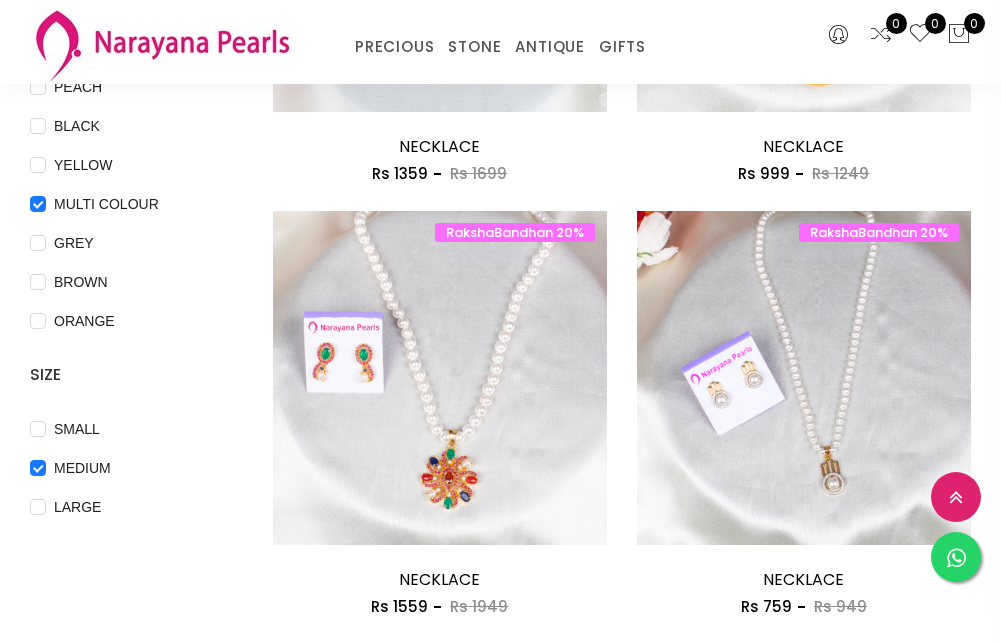 scroll, scrollTop: 800, scrollLeft: 0, axis: vertical 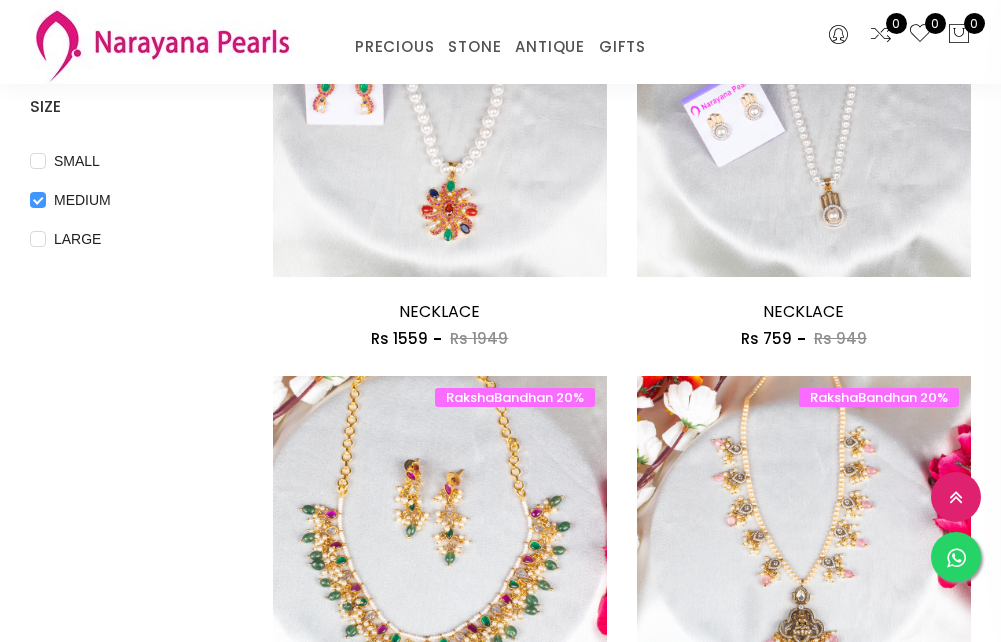 click on "MEDIUM" at bounding box center [82, 200] 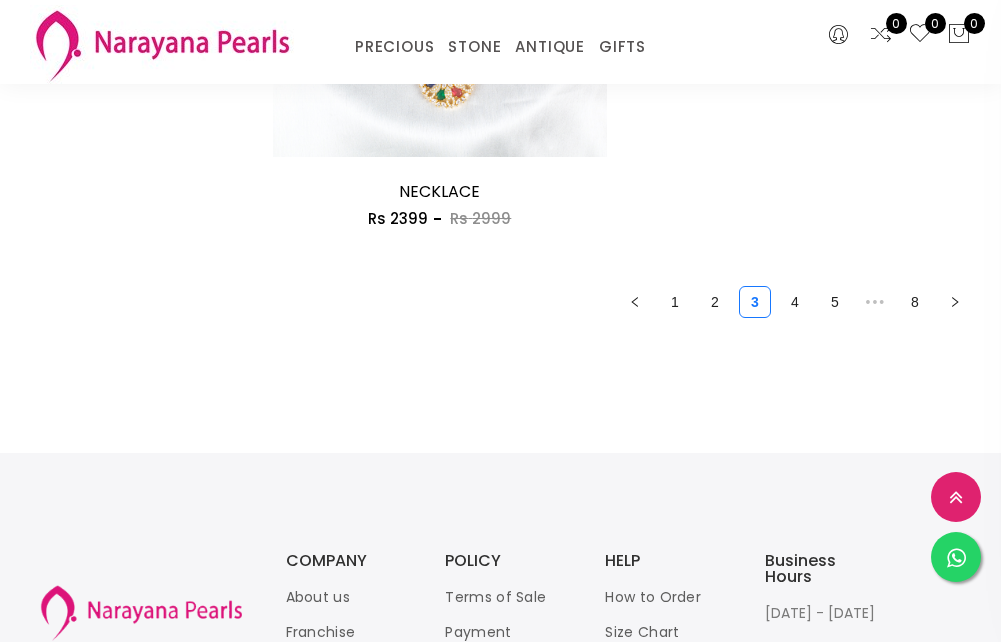 scroll, scrollTop: 1800, scrollLeft: 0, axis: vertical 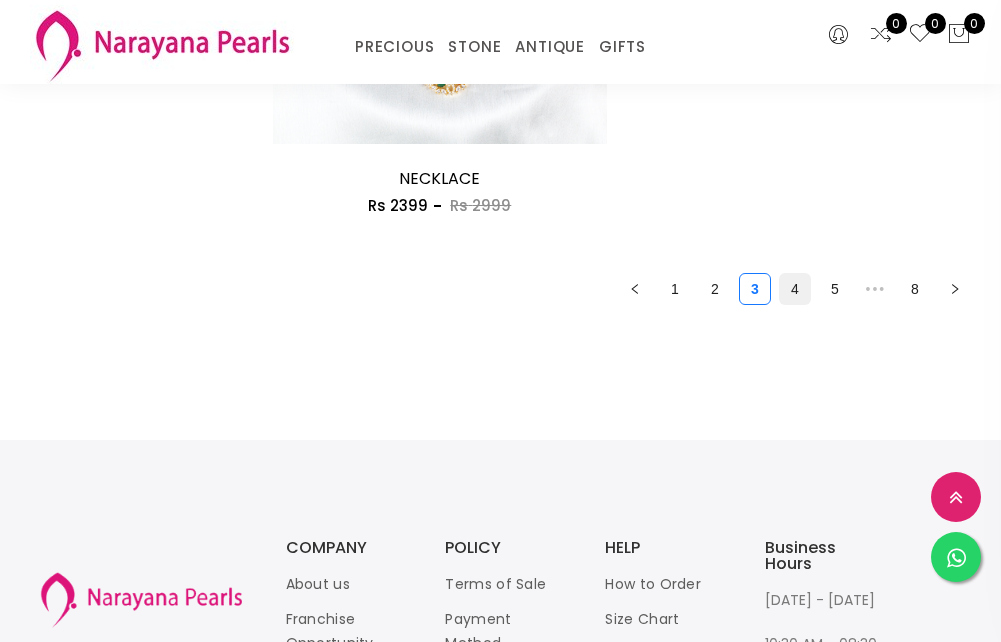 click on "4" at bounding box center (795, 289) 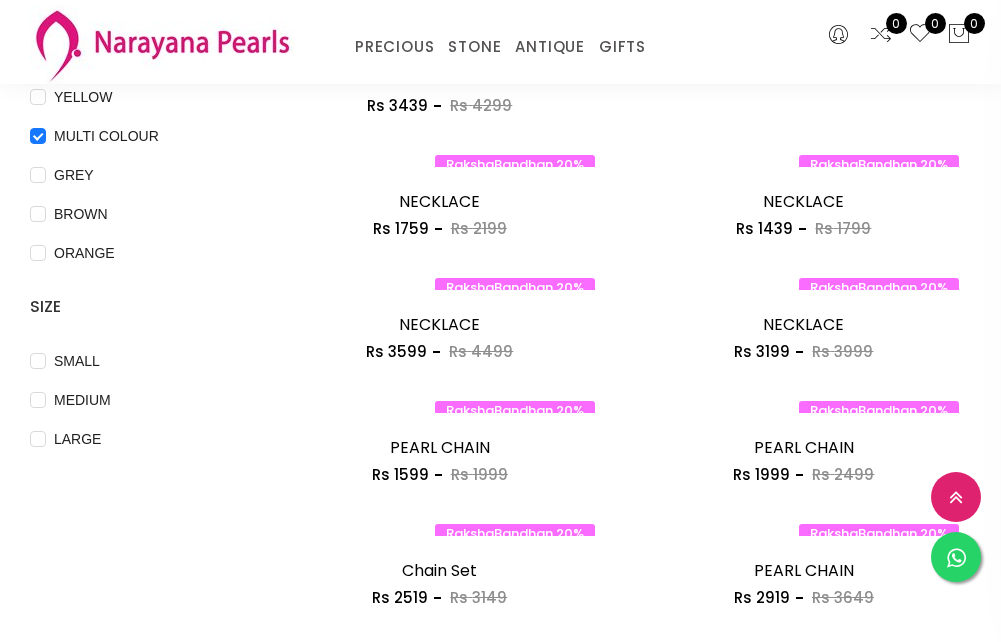 scroll, scrollTop: 0, scrollLeft: 0, axis: both 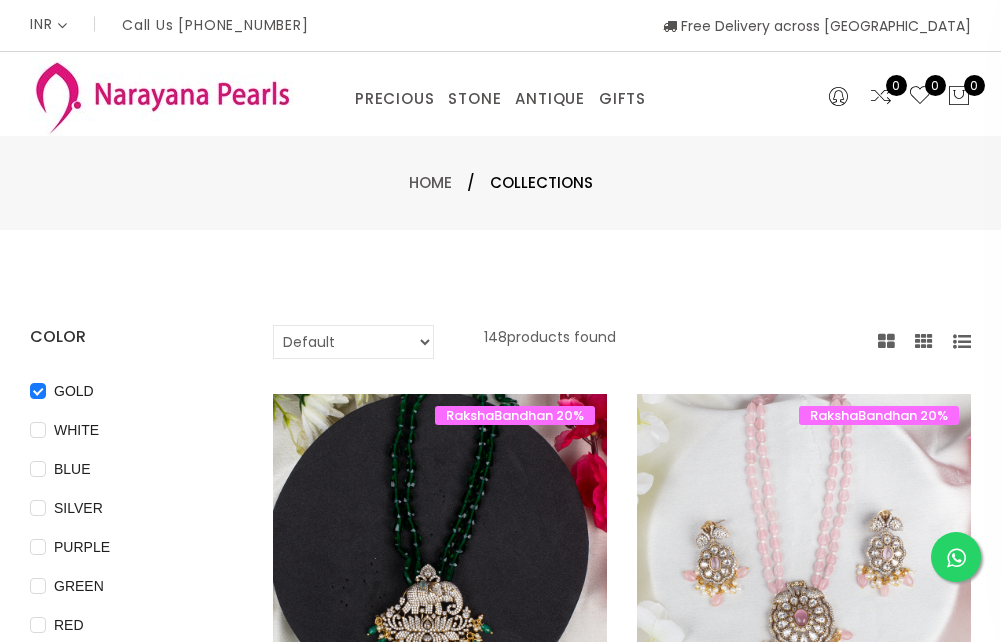 click on "Call Us [PHONE_NUMBER]" at bounding box center [215, 25] 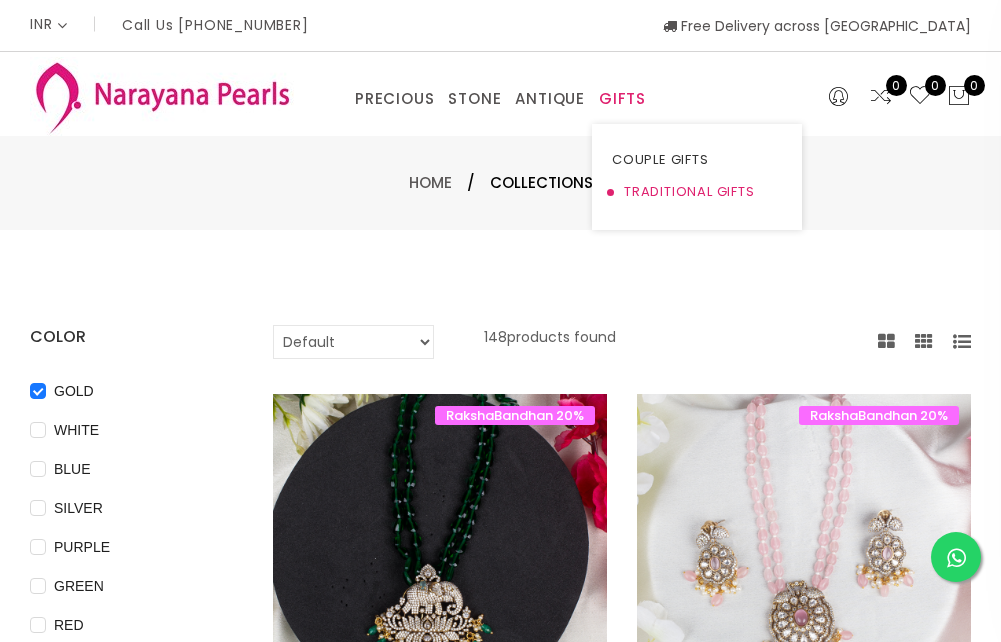 click on "TRADITIONAL GIFTS" at bounding box center (697, 192) 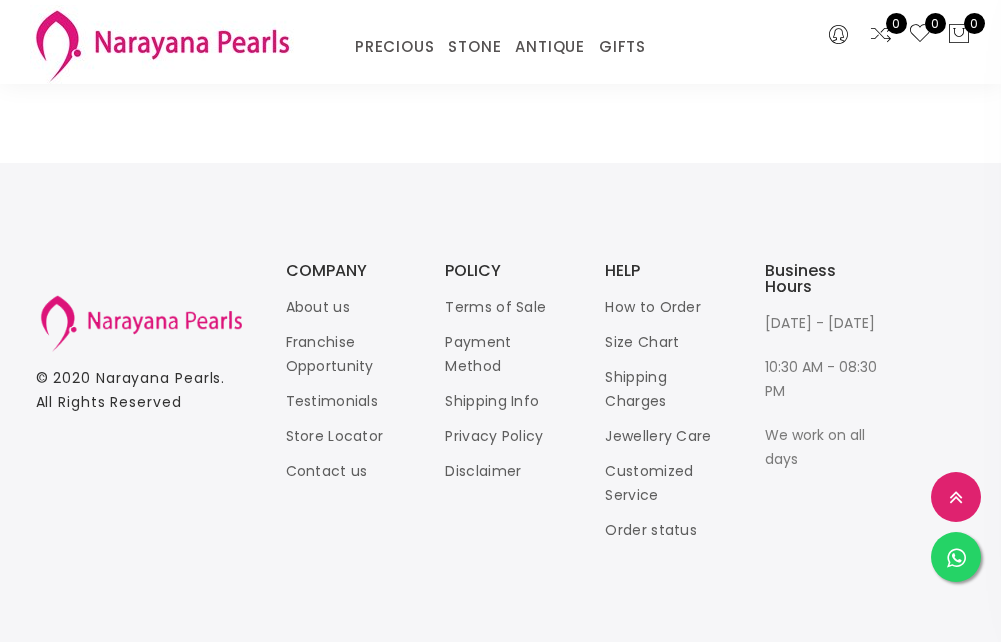scroll, scrollTop: 4800, scrollLeft: 0, axis: vertical 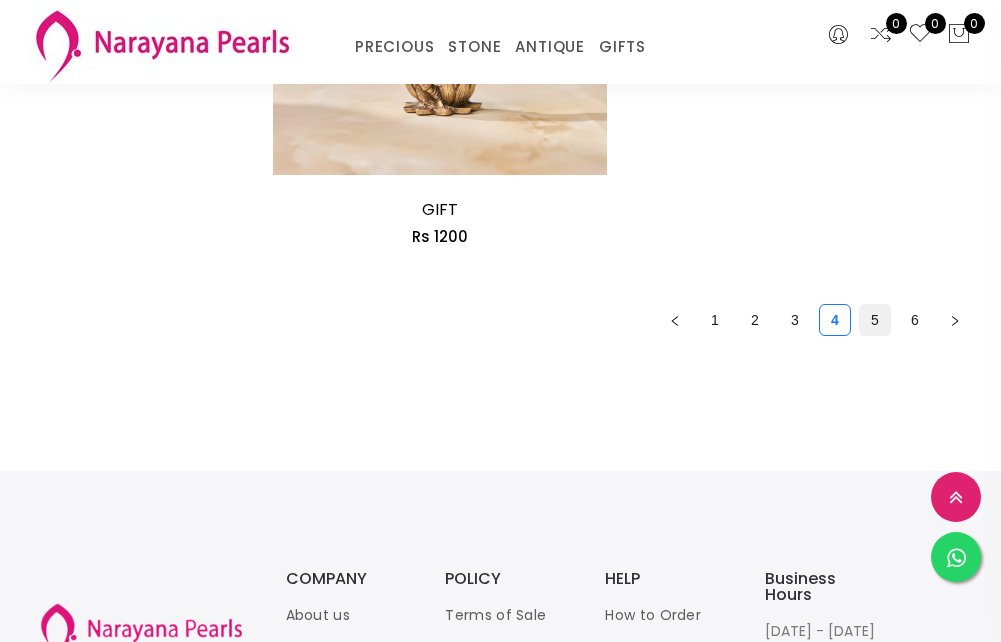 click on "5" at bounding box center (875, 320) 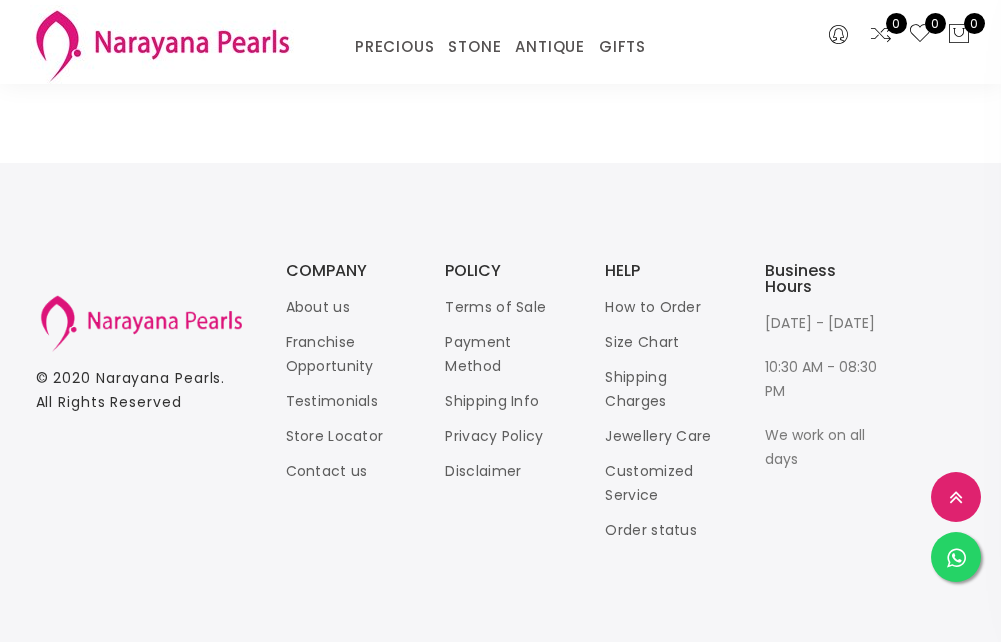 scroll, scrollTop: 3300, scrollLeft: 0, axis: vertical 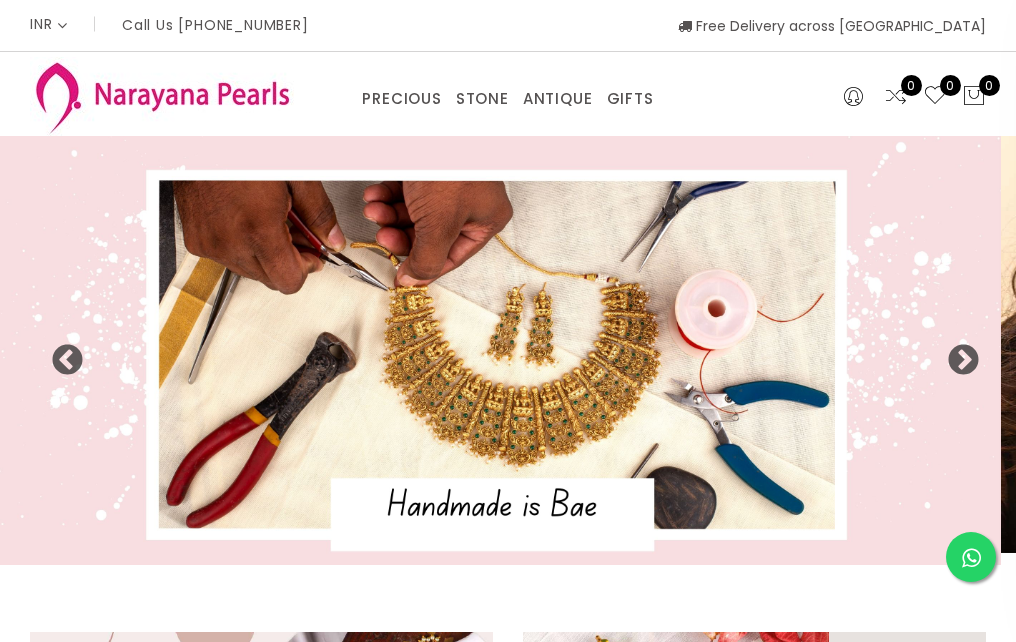 select on "INR" 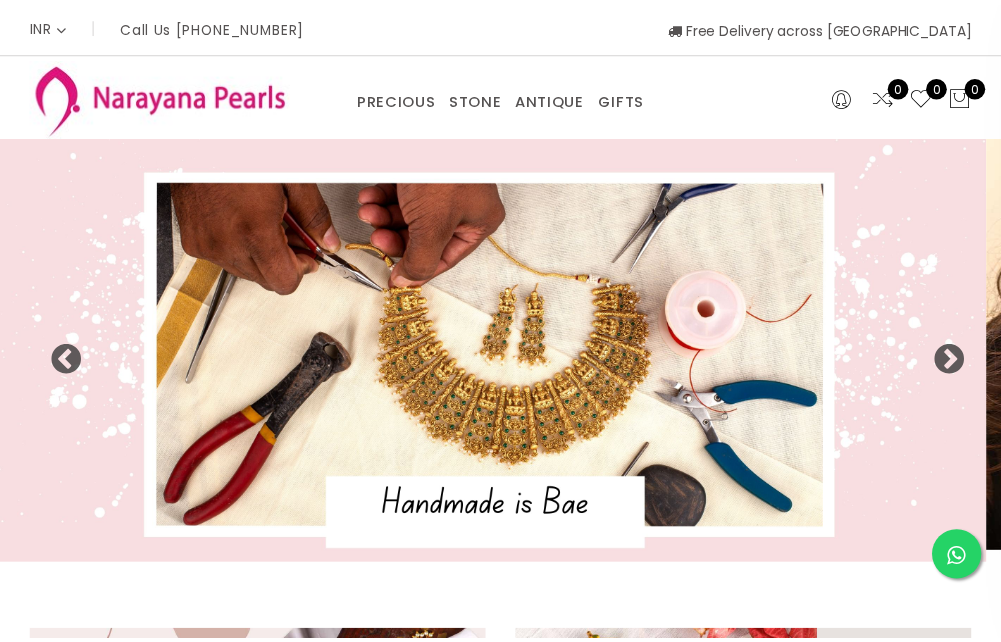 scroll, scrollTop: 0, scrollLeft: 0, axis: both 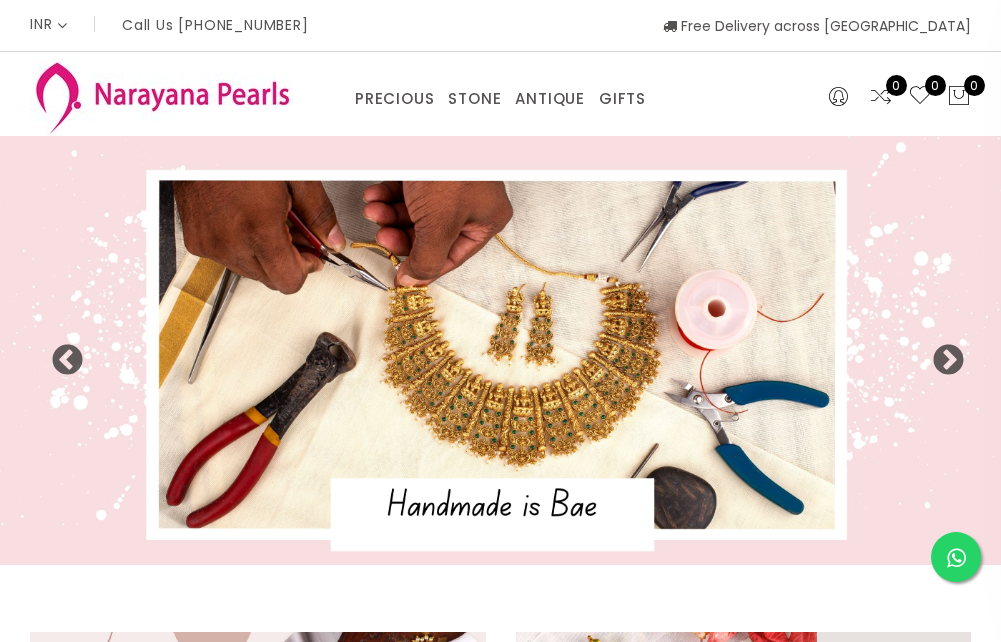 click at bounding box center (500, 350) 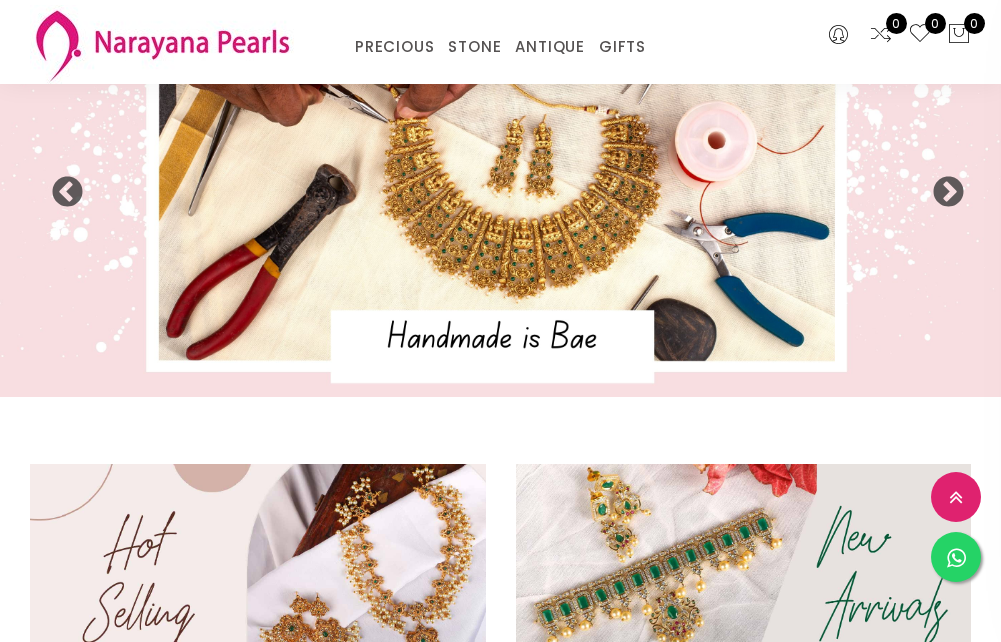 scroll, scrollTop: 200, scrollLeft: 0, axis: vertical 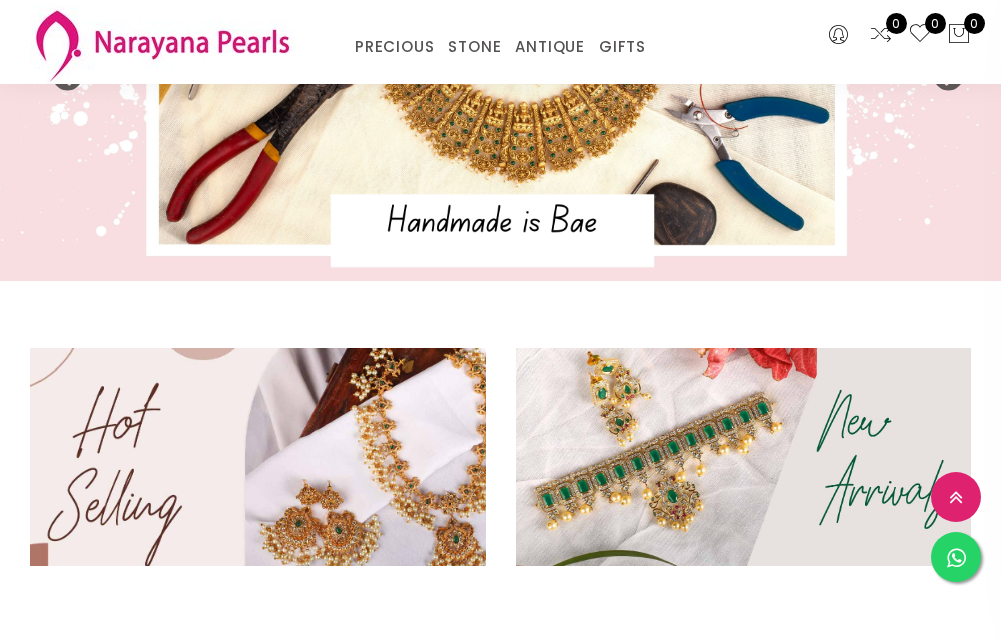 click at bounding box center [257, 456] 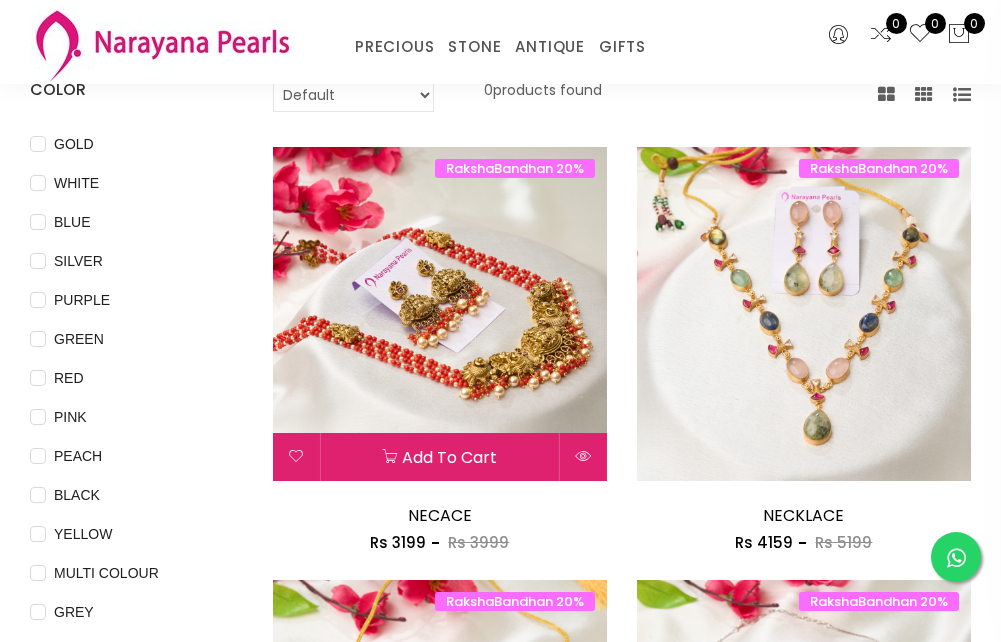 scroll, scrollTop: 0, scrollLeft: 0, axis: both 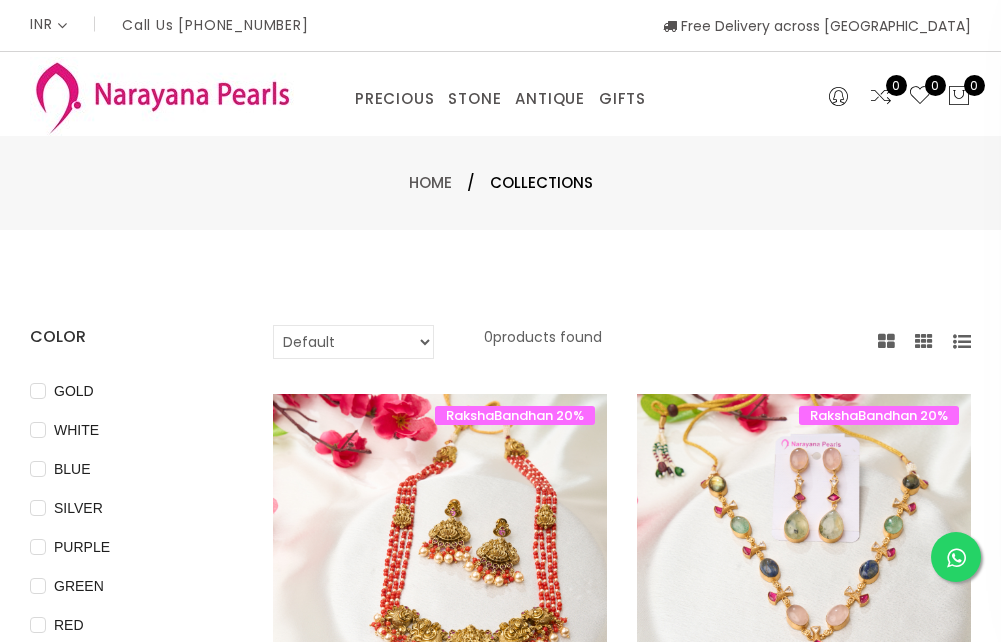 click on "COLOR   GOLD WHITE BLUE SILVER PURPLE GREEN RED PINK PEACH BLACK YELLOW MULTI COLOUR GREY BROWN ORANGE" at bounding box center [136, 637] 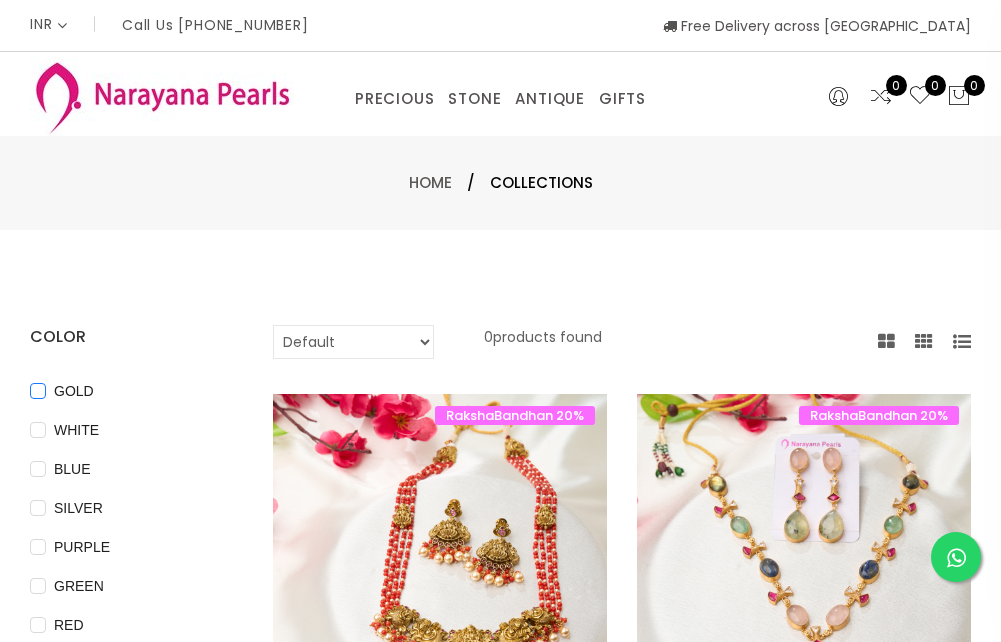 click on "GOLD" at bounding box center [74, 391] 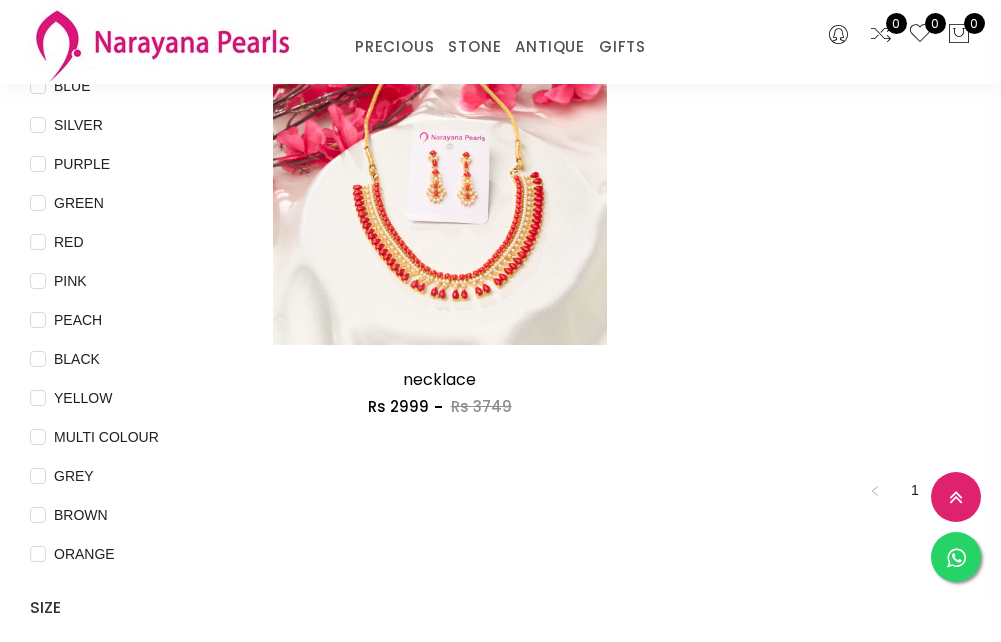 scroll, scrollTop: 300, scrollLeft: 0, axis: vertical 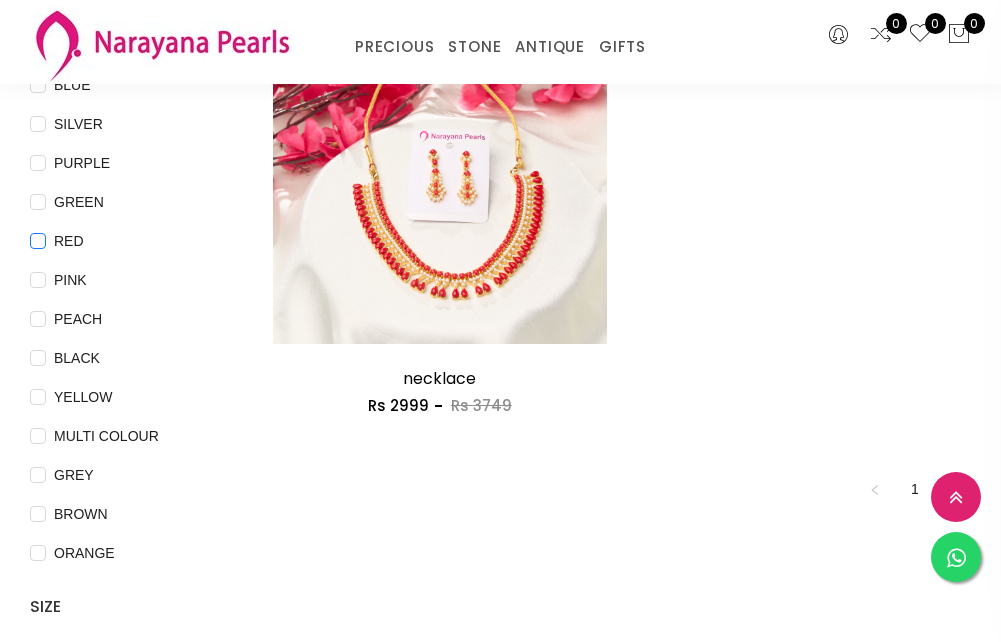 click on "RED" at bounding box center (69, 241) 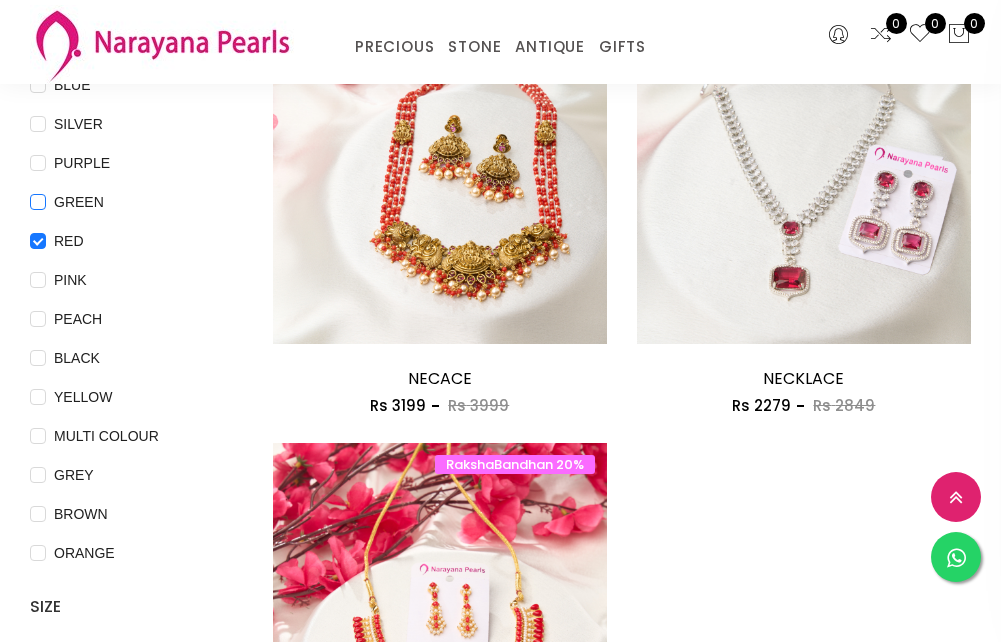 click on "GREEN" at bounding box center (79, 202) 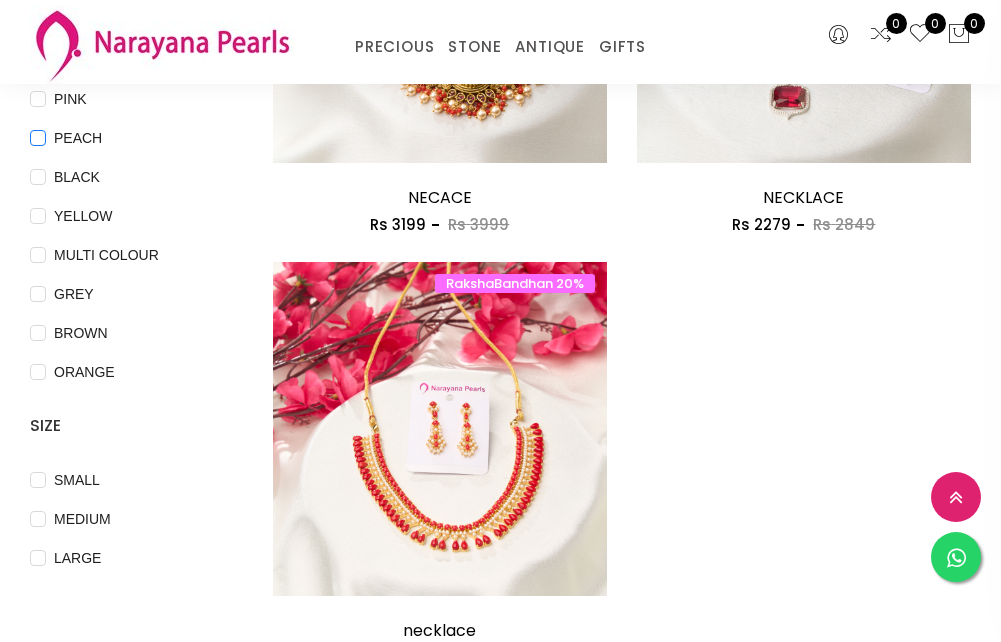 scroll, scrollTop: 500, scrollLeft: 0, axis: vertical 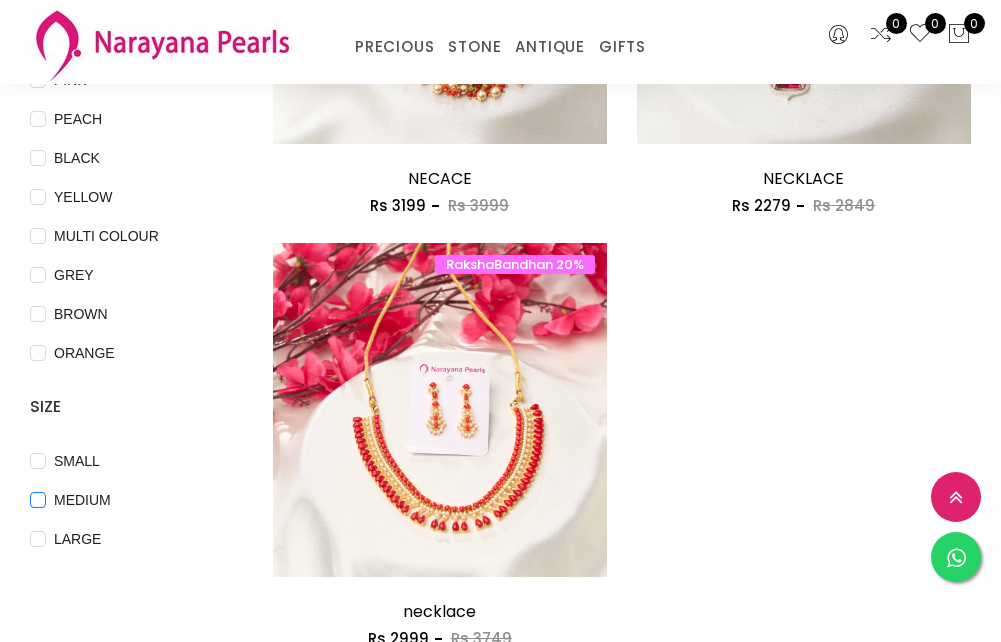click on "MEDIUM" at bounding box center [38, 514] 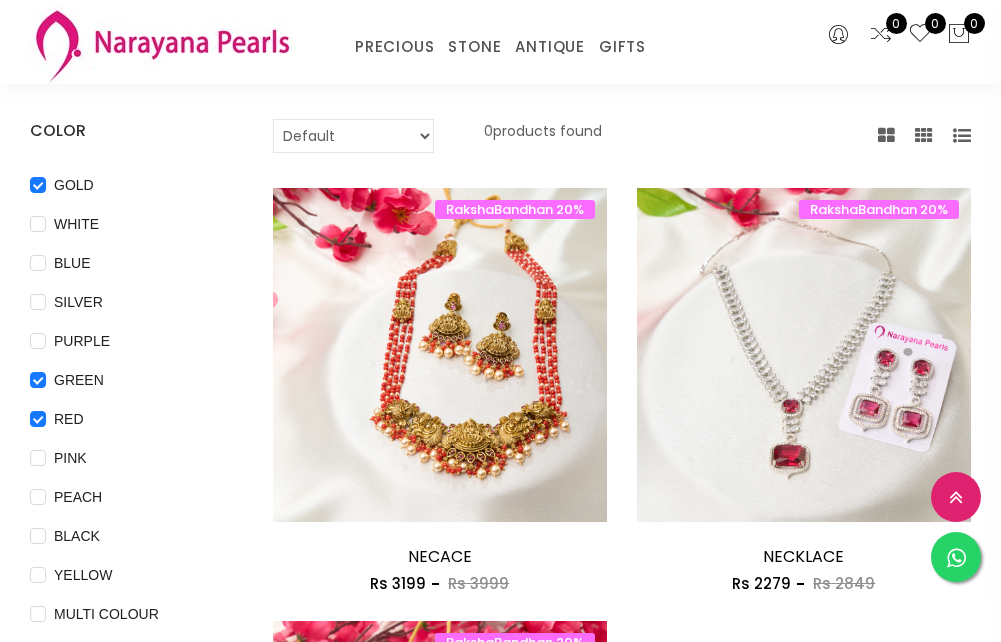 scroll, scrollTop: 100, scrollLeft: 0, axis: vertical 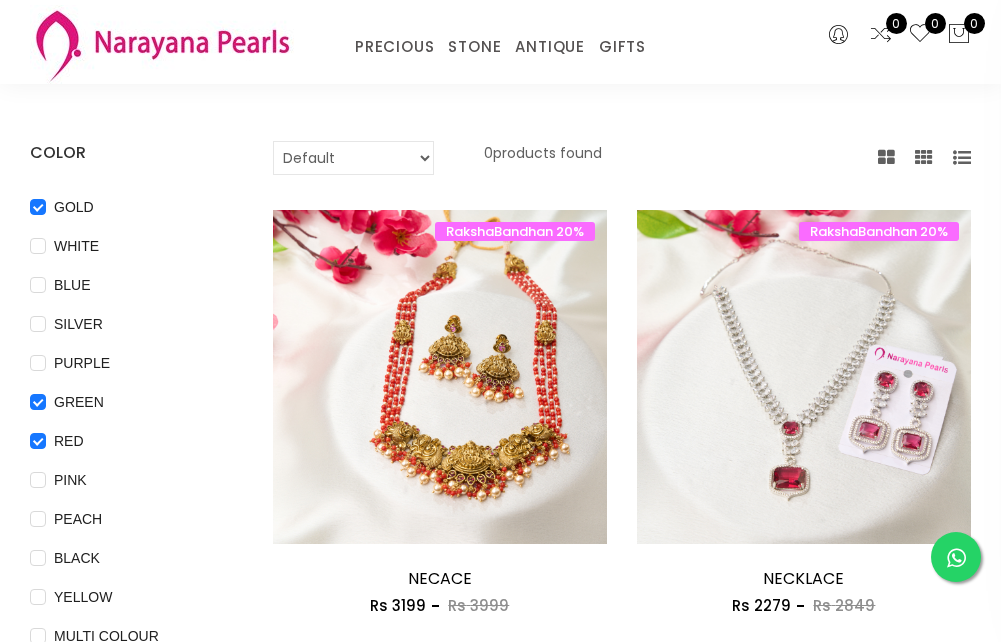 click at bounding box center (962, 158) 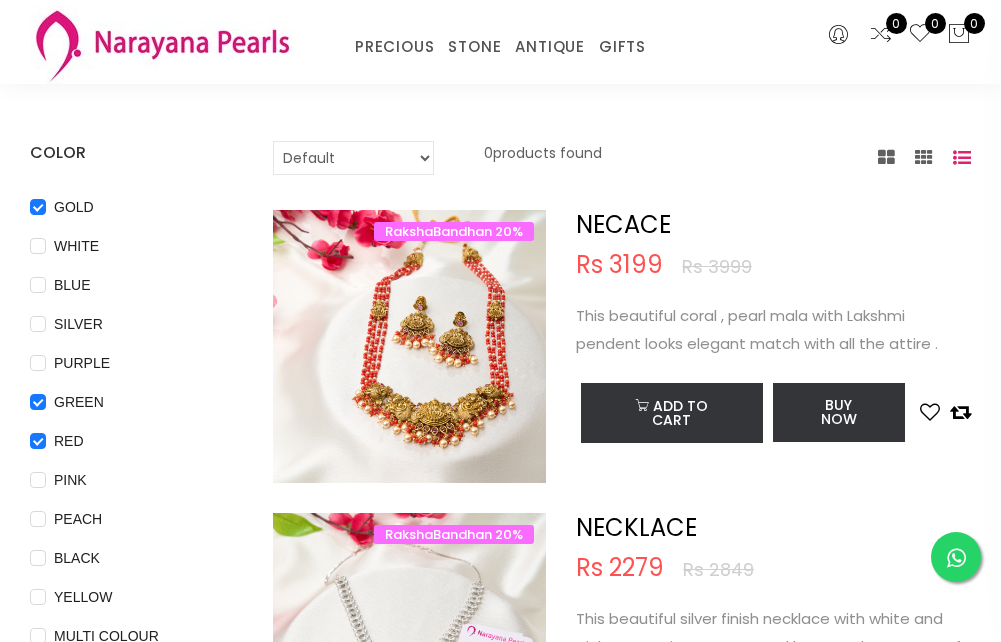 click at bounding box center [924, 158] 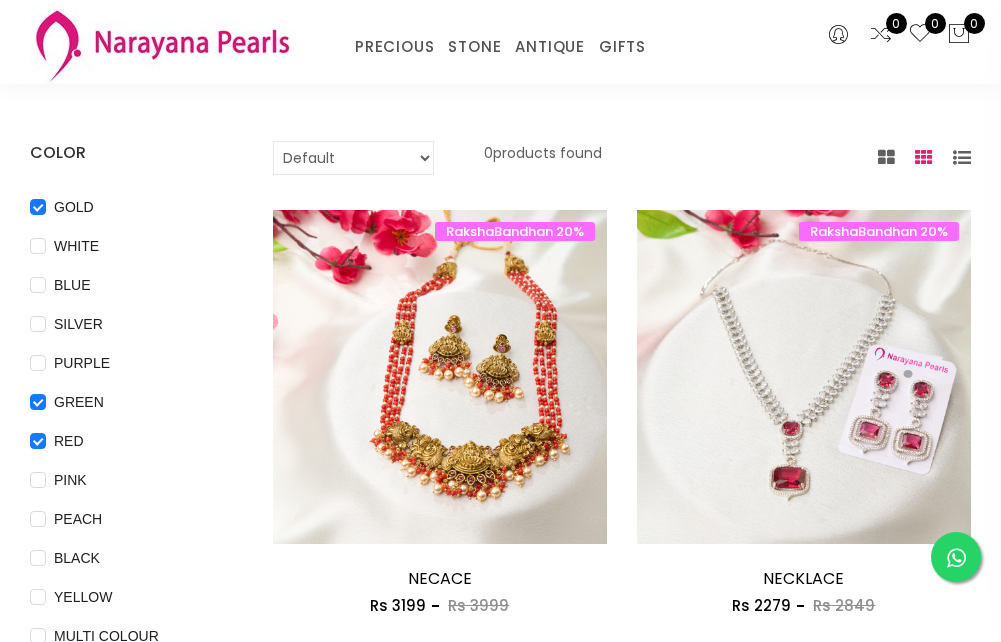 click at bounding box center (924, 158) 